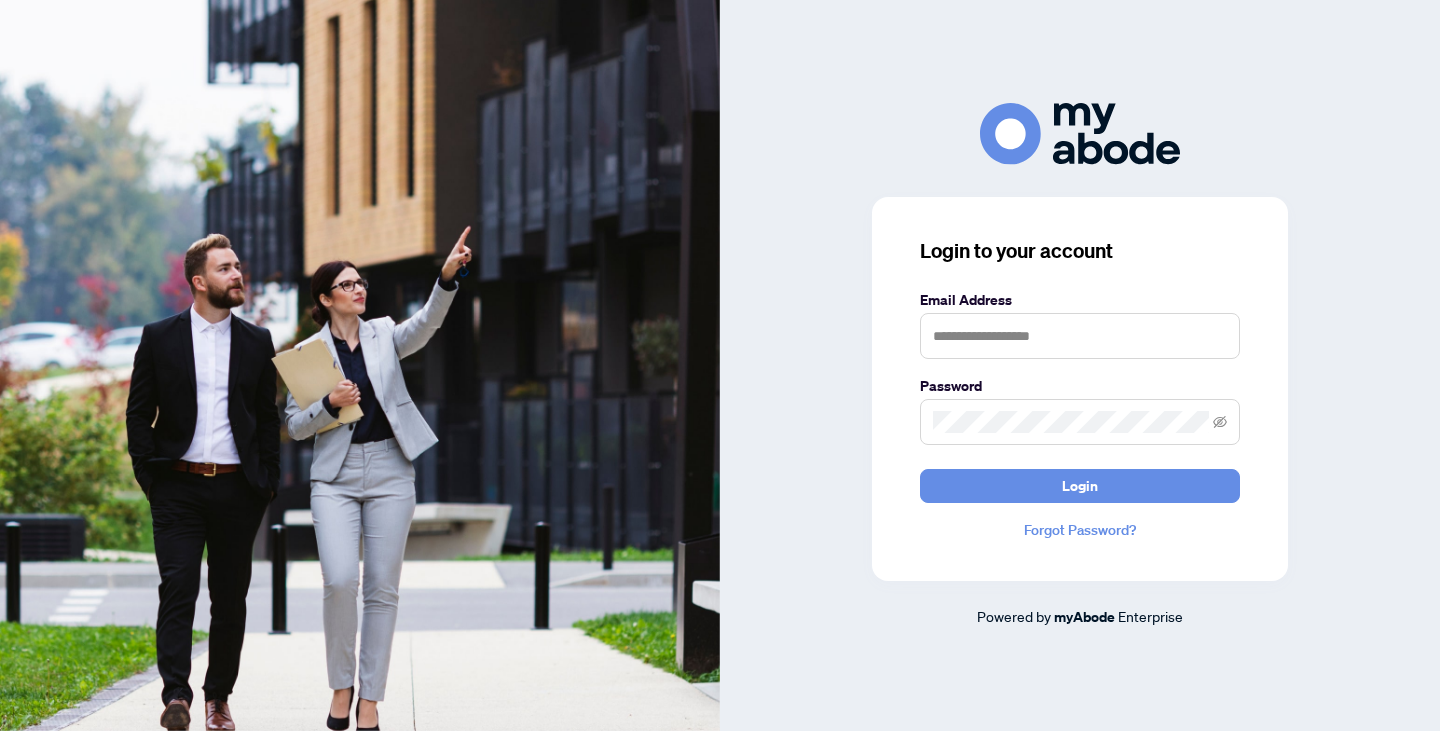 scroll, scrollTop: 0, scrollLeft: 0, axis: both 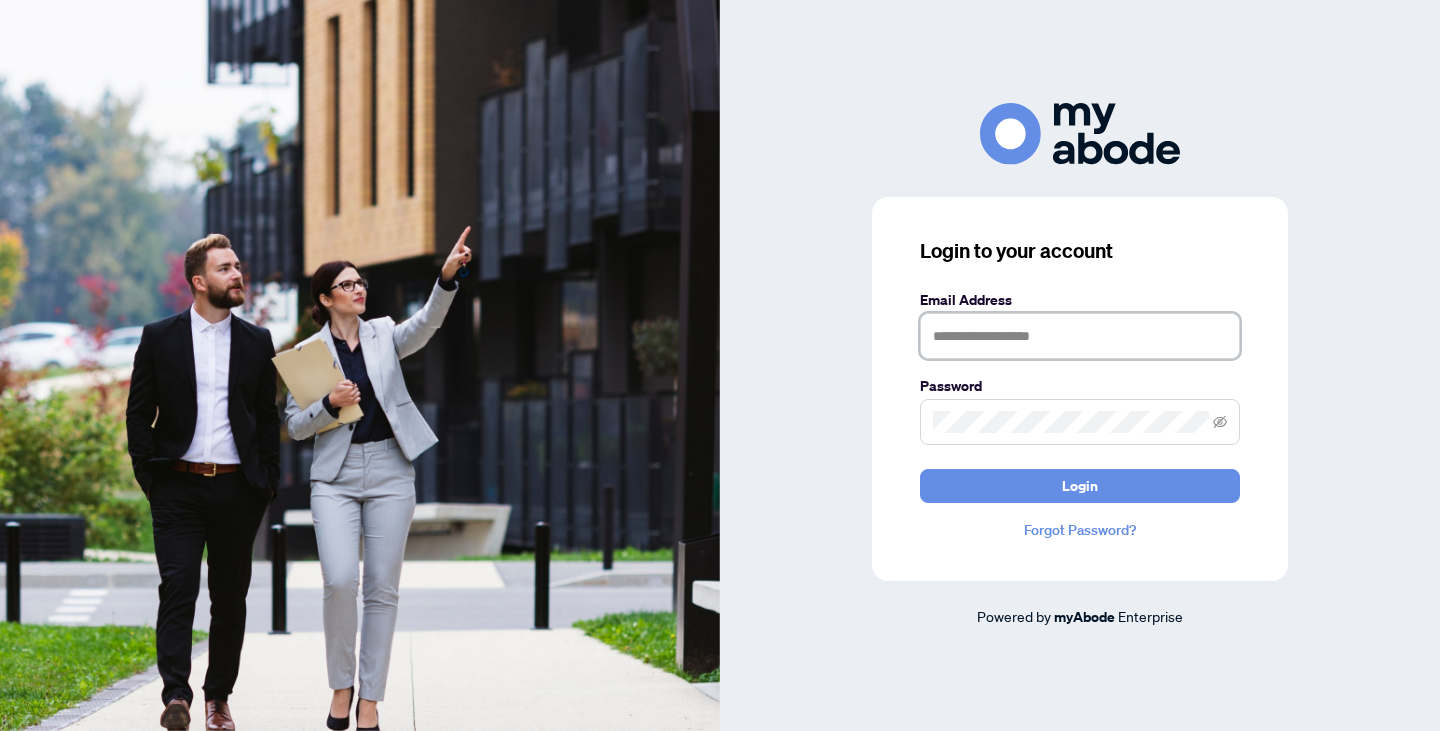 click at bounding box center (1080, 336) 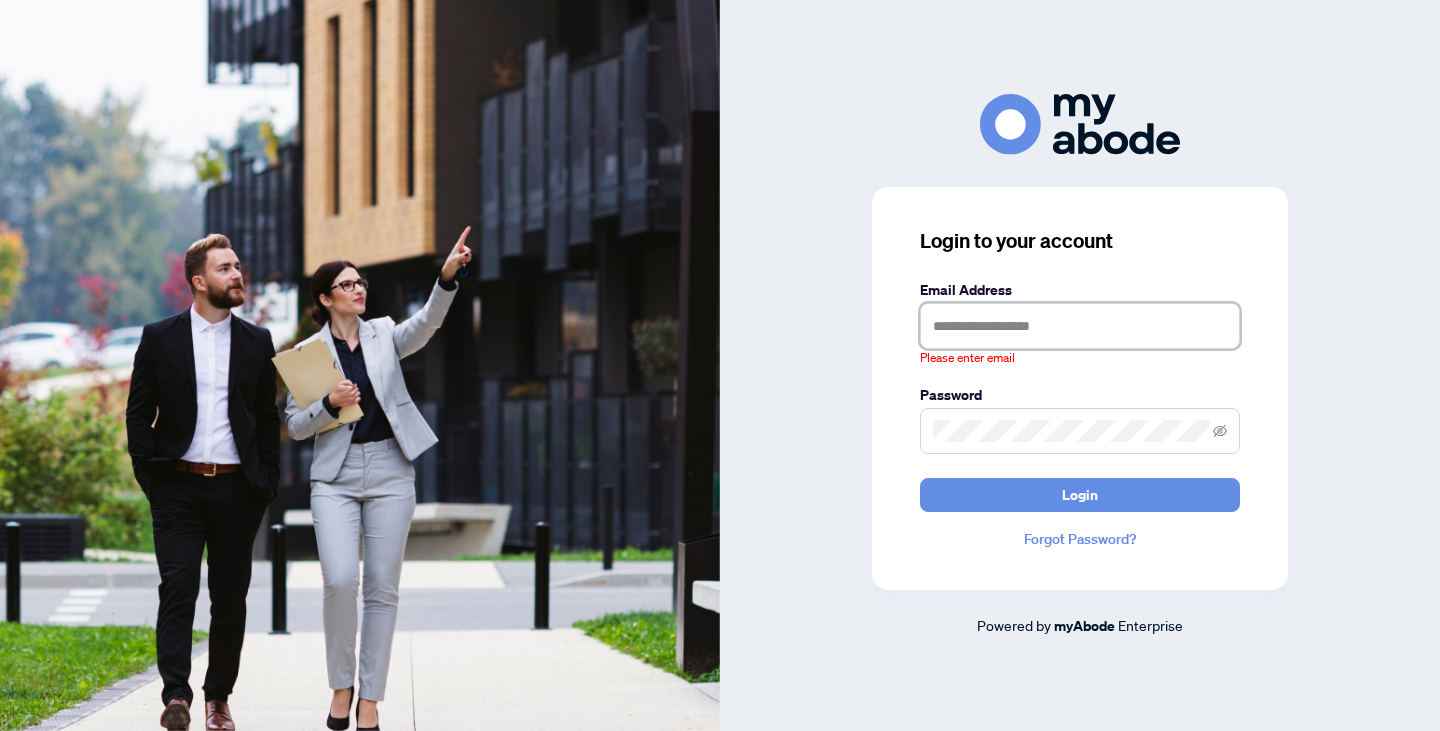 type on "**********" 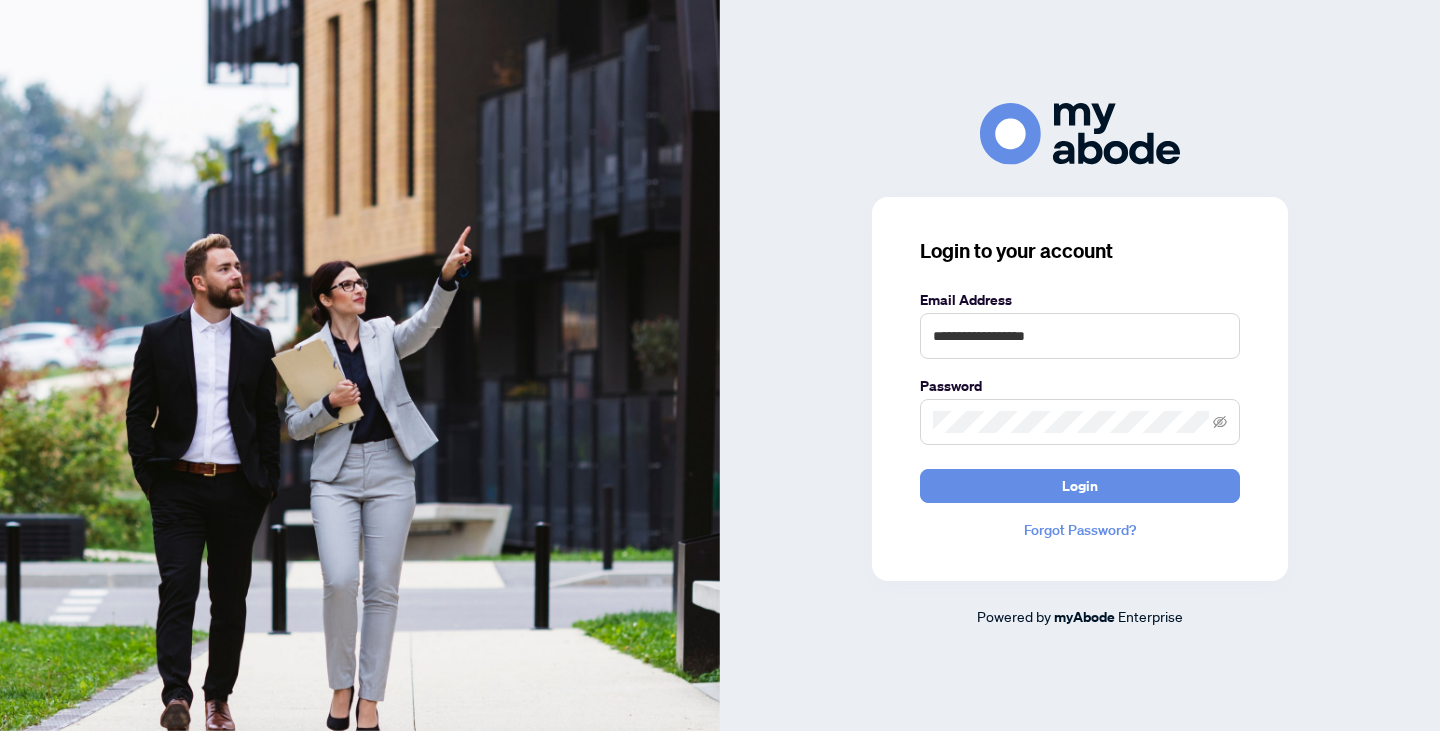 click on "**********" at bounding box center [1080, 389] 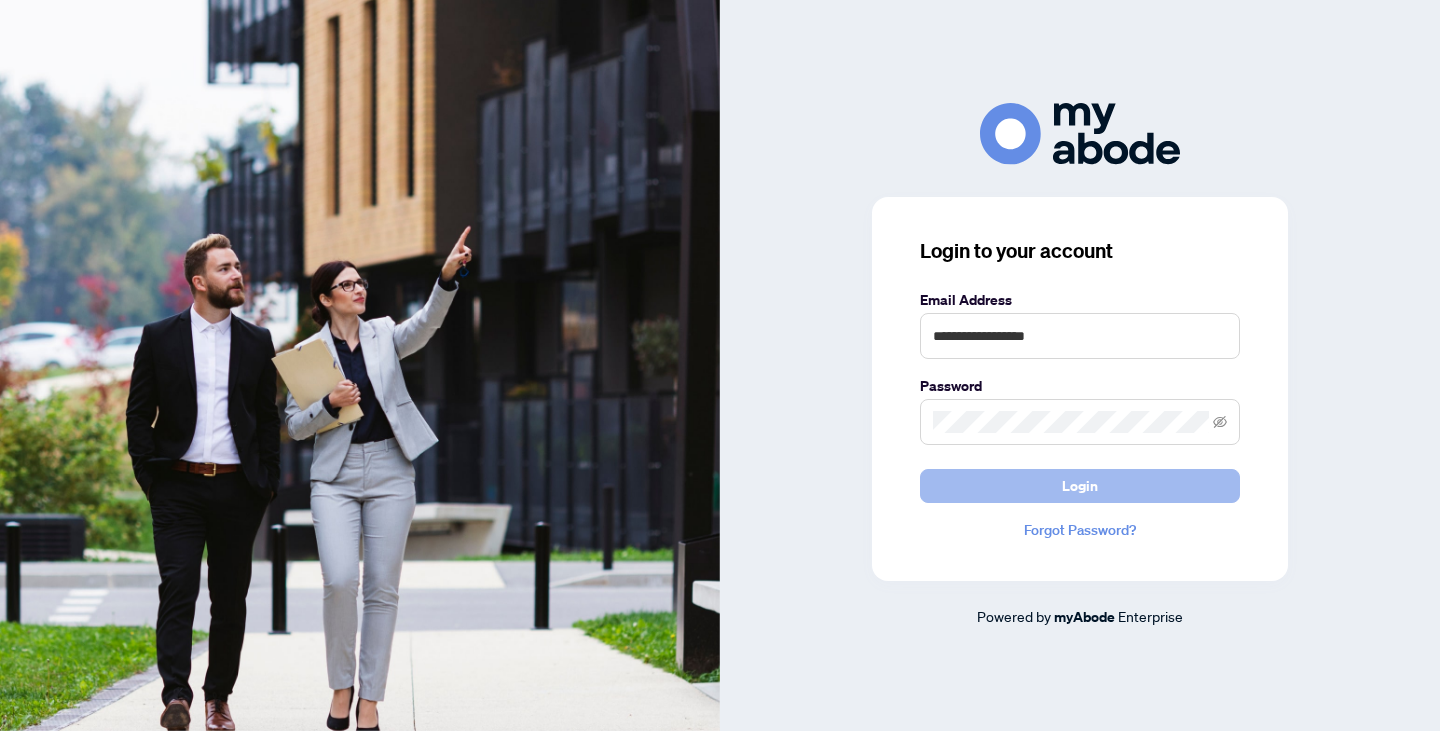 click on "Login" at bounding box center [1080, 486] 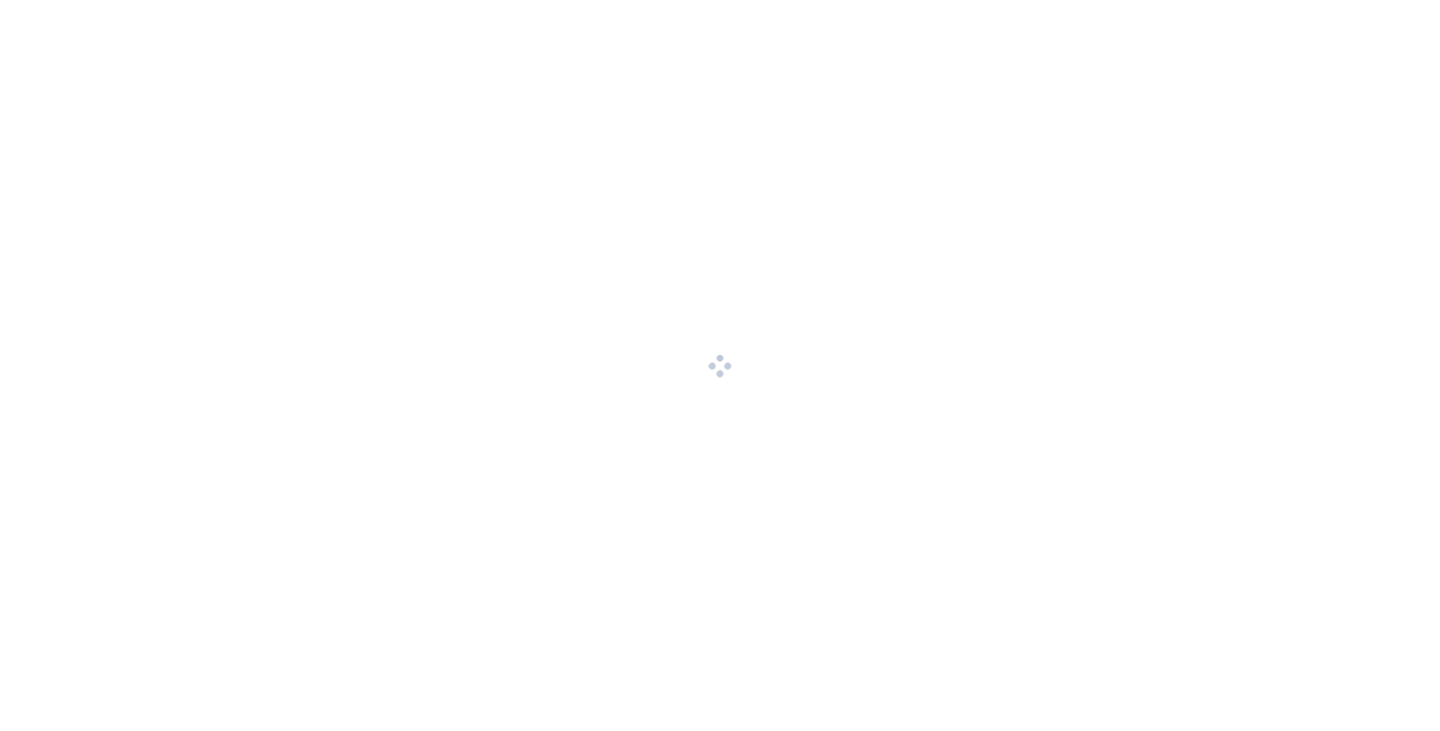 scroll, scrollTop: 0, scrollLeft: 0, axis: both 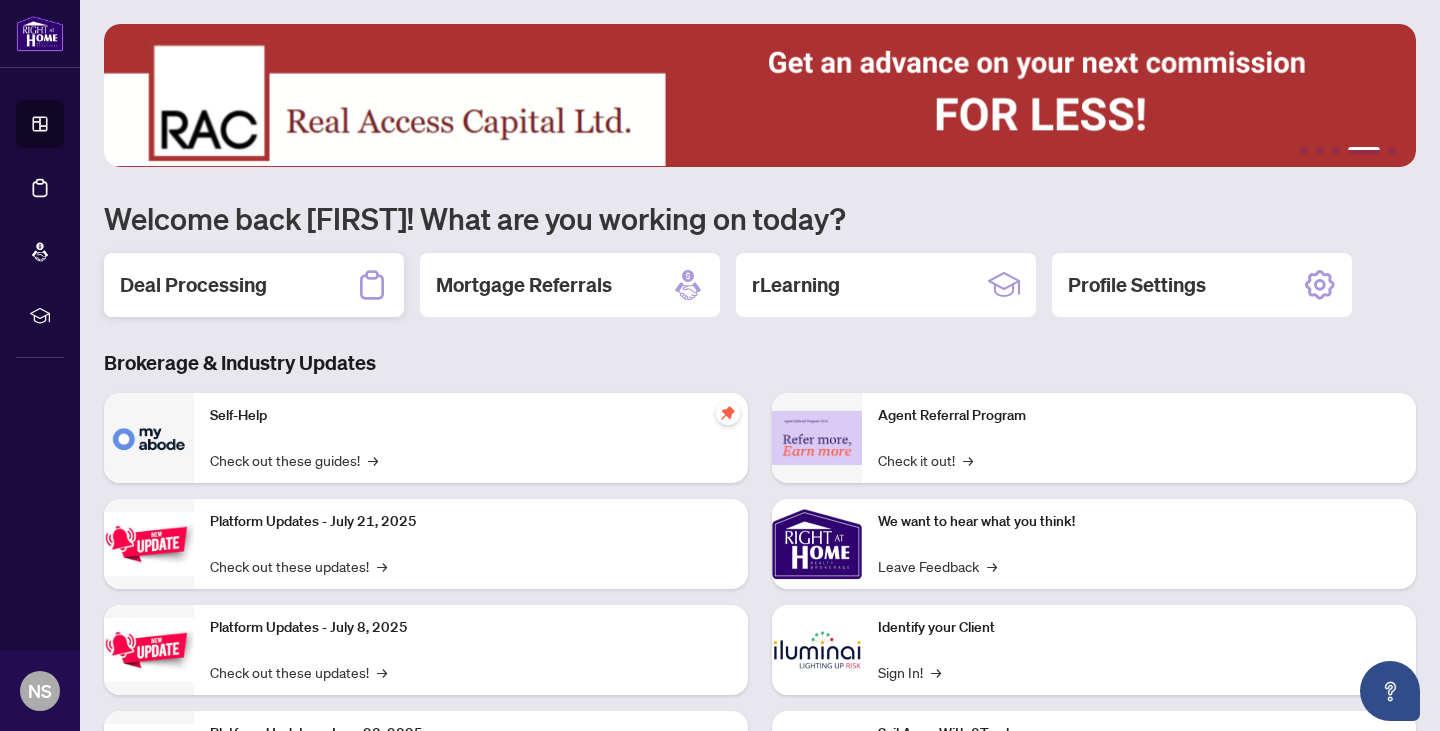 click on "Deal Processing" at bounding box center (254, 285) 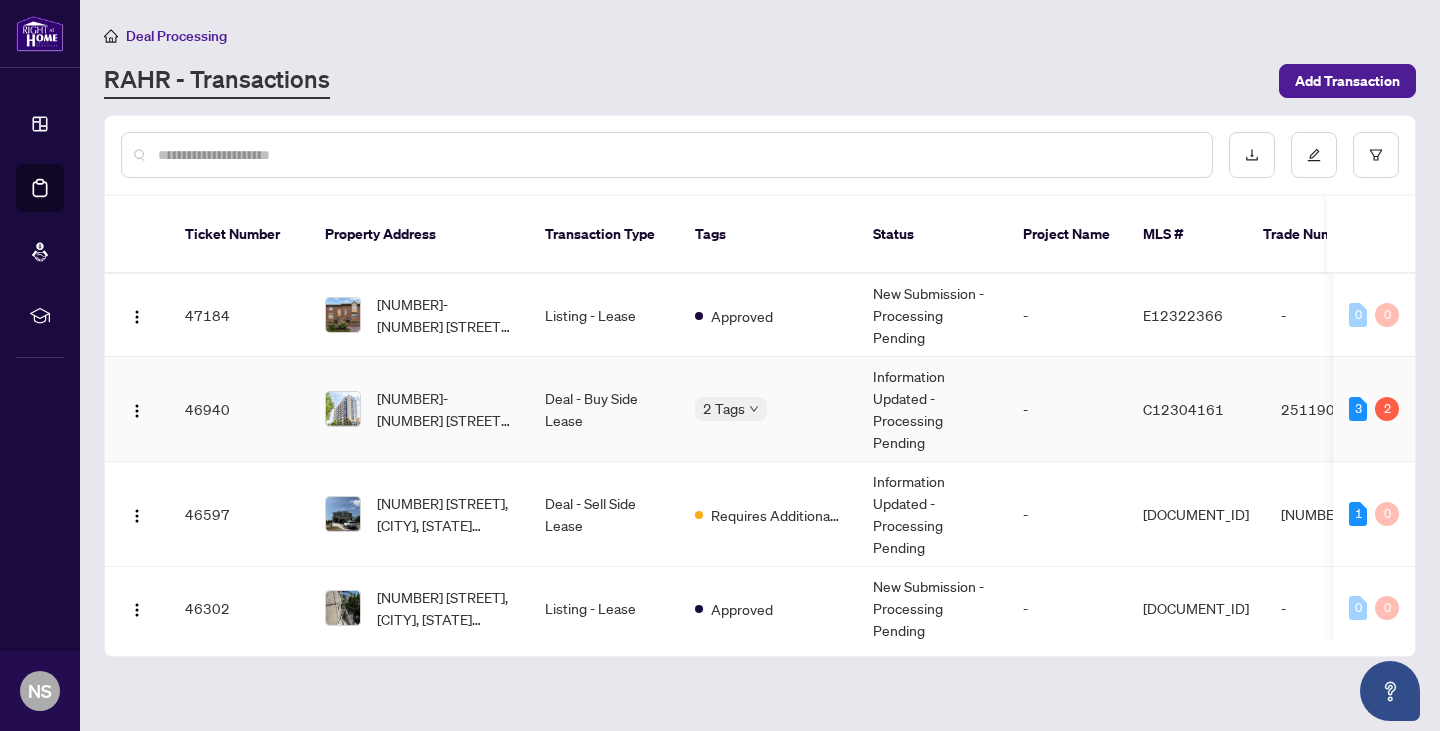 click on "Deal - Buy Side Lease" at bounding box center (604, 409) 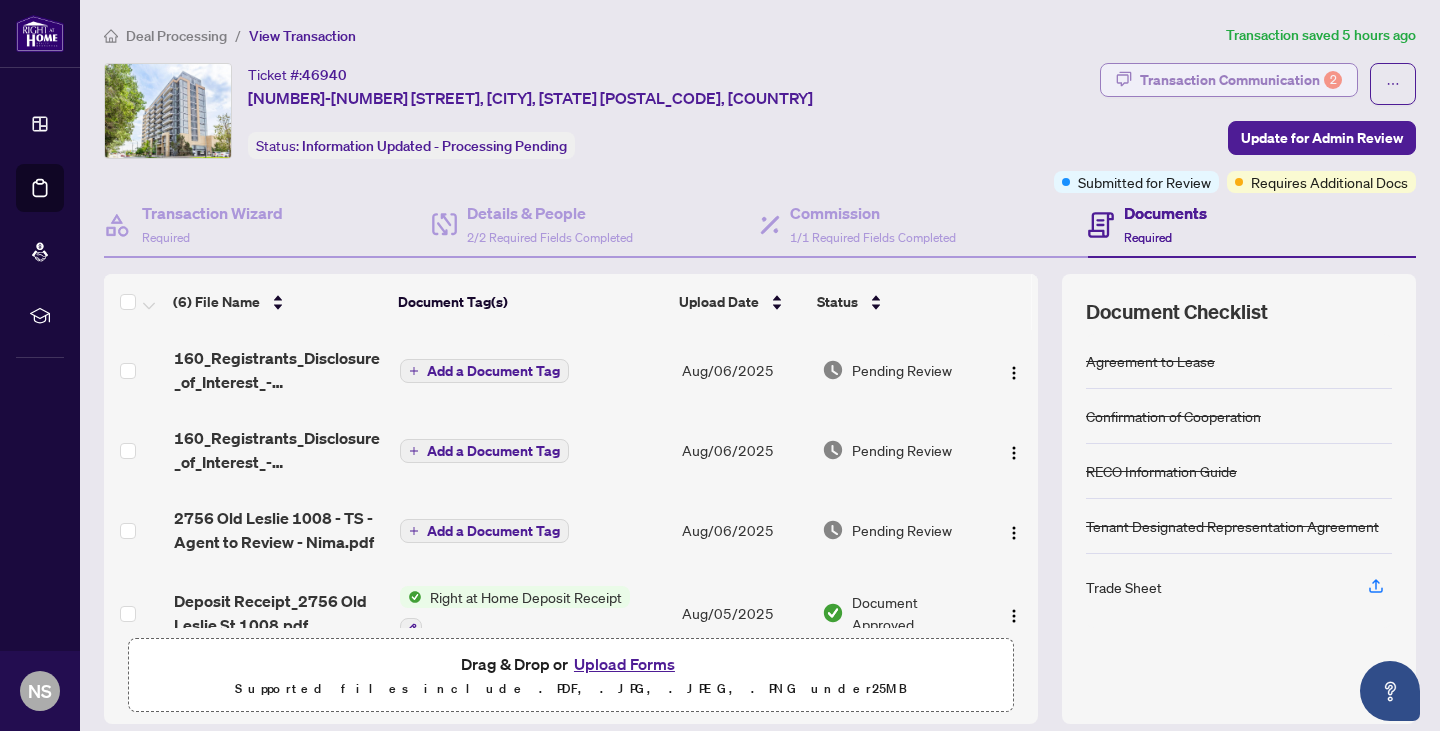 click on "Transaction Communication 2" at bounding box center [1241, 80] 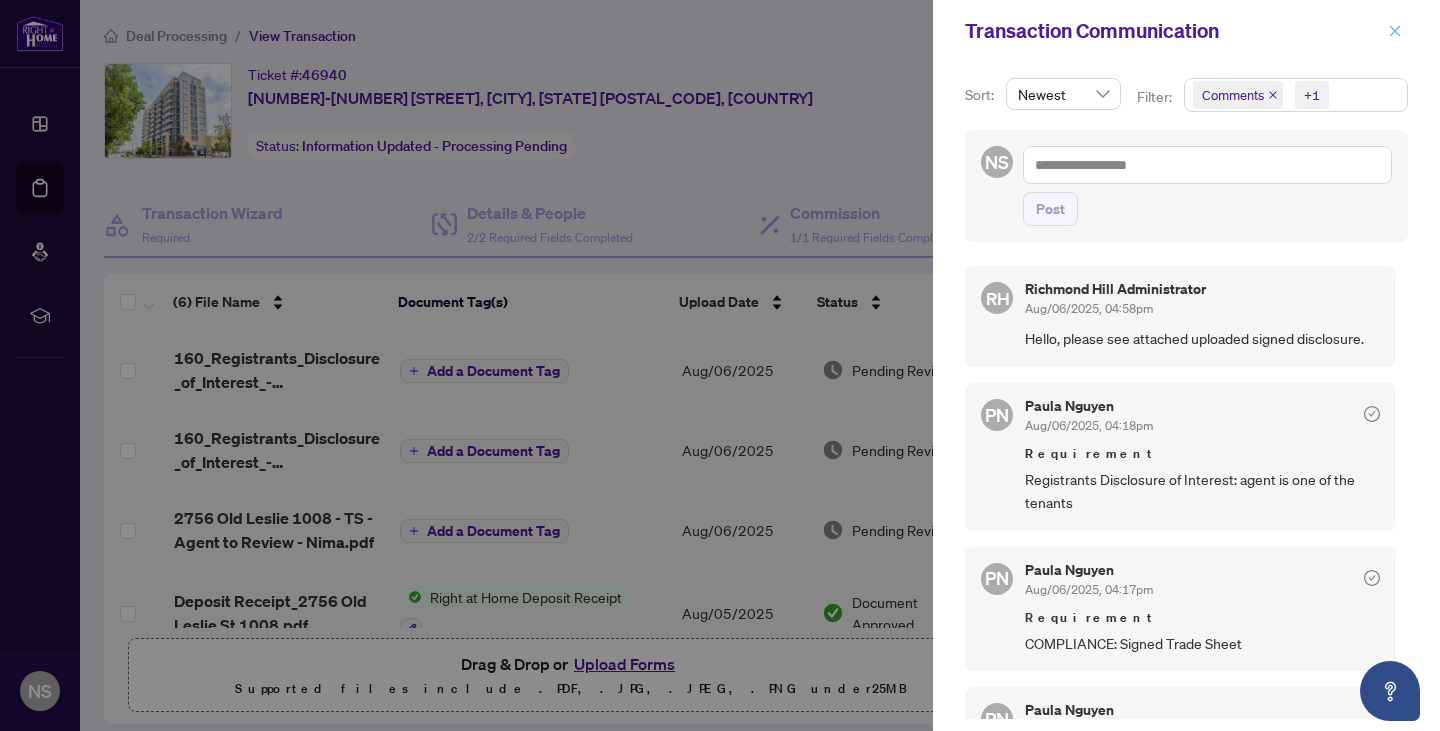 click 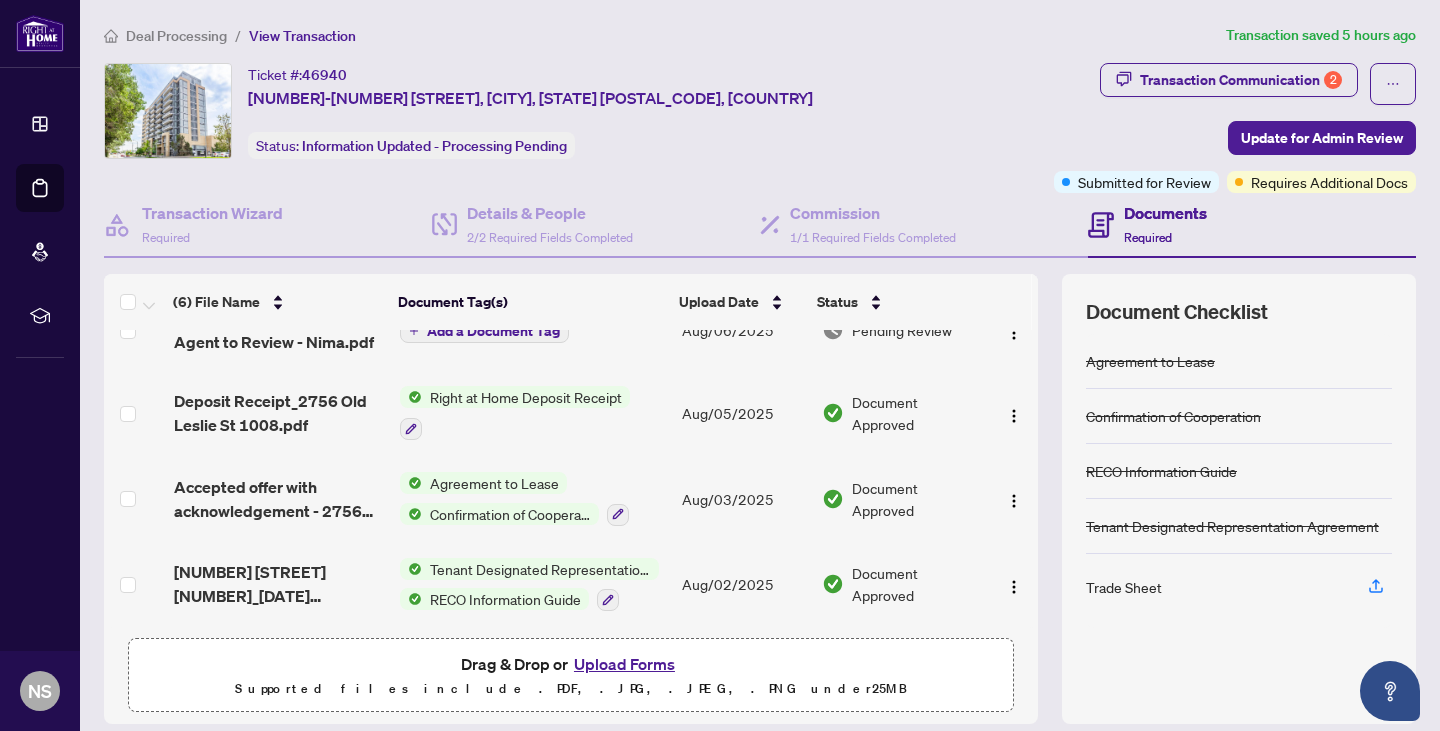 scroll, scrollTop: 0, scrollLeft: 0, axis: both 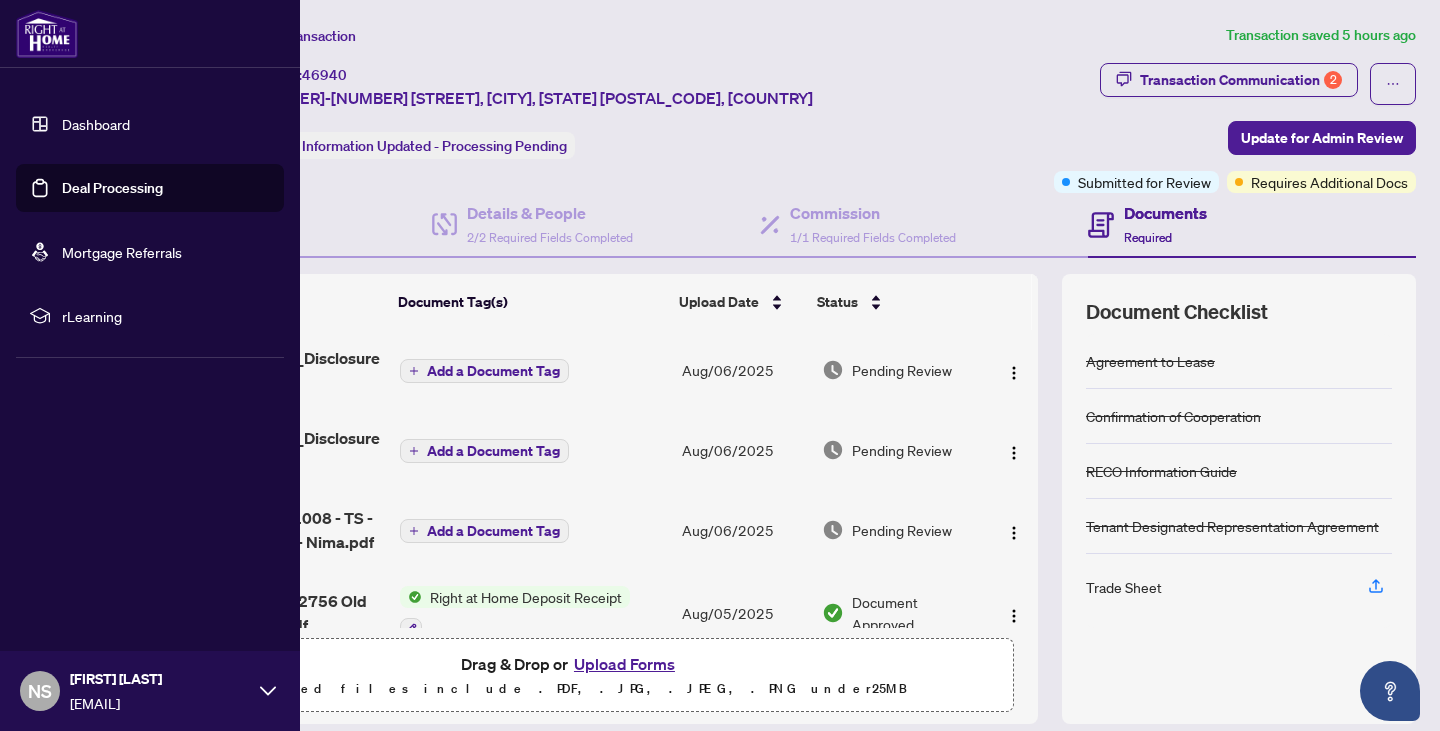 click on "Dashboard" at bounding box center [96, 124] 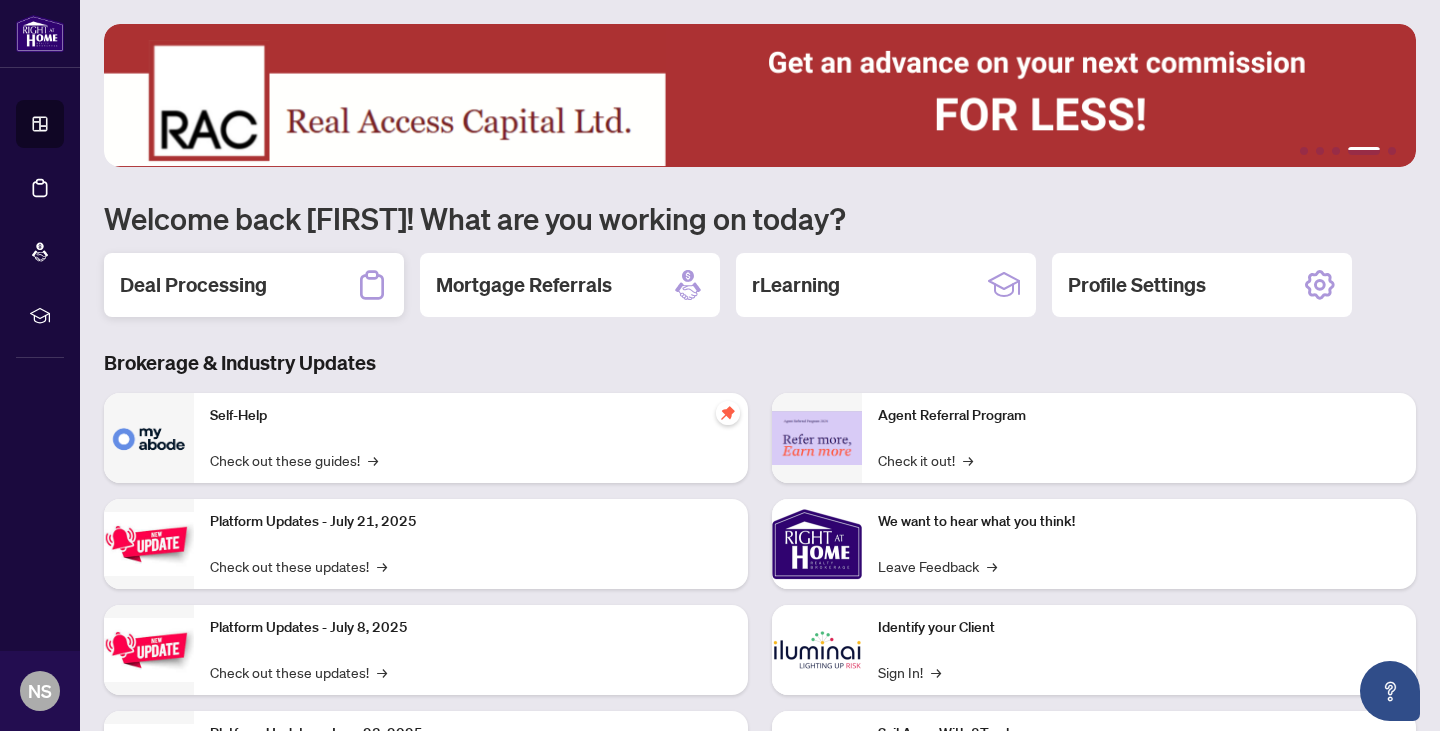 click on "Deal Processing" at bounding box center (193, 285) 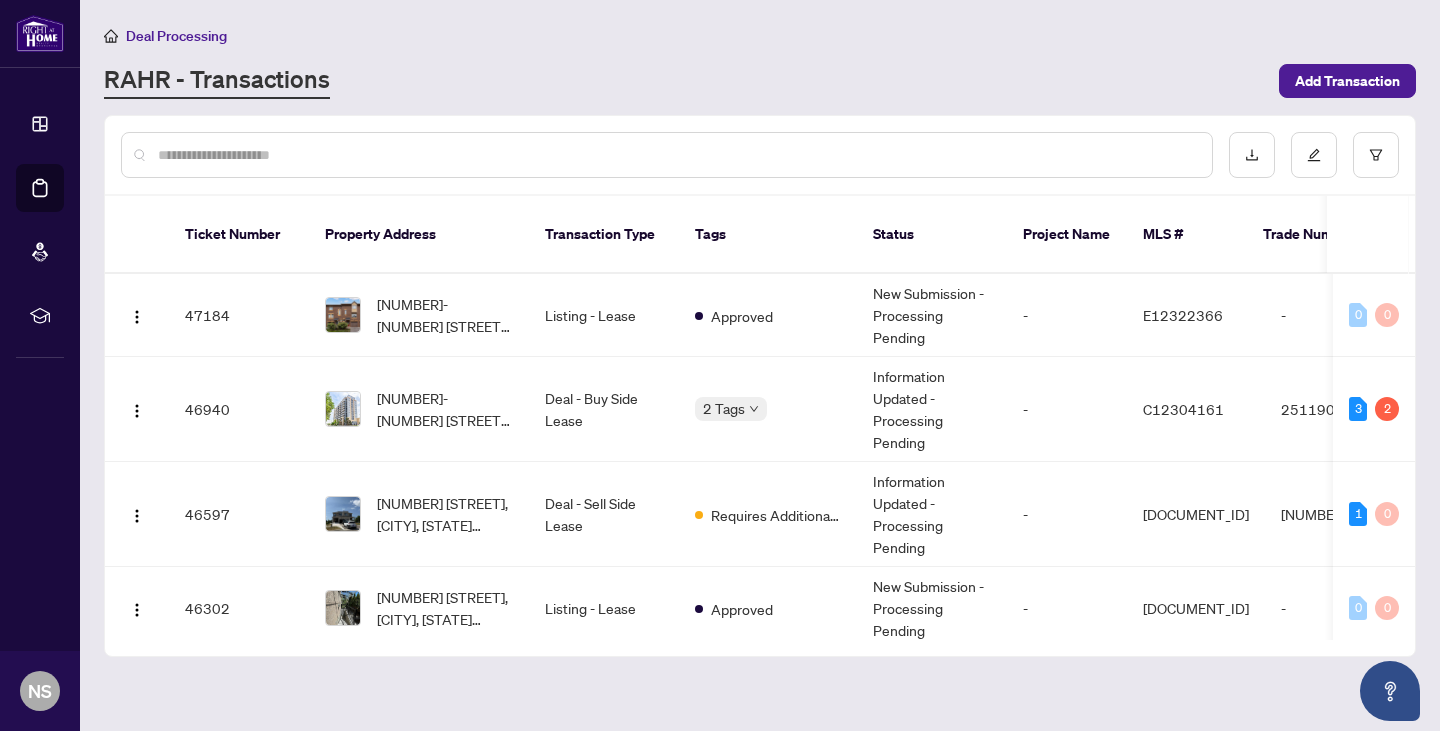 click on "Deal Processing" at bounding box center [760, 35] 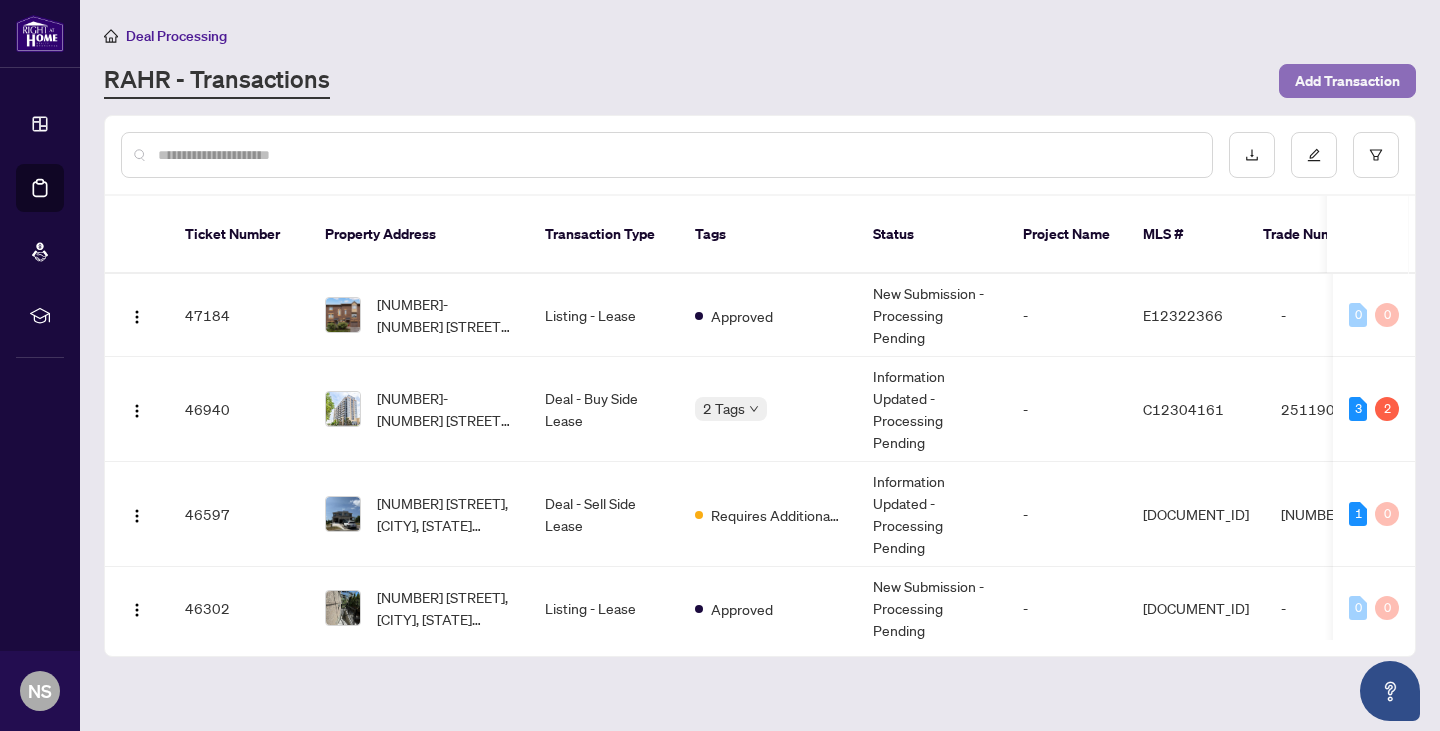 click on "Add Transaction" at bounding box center (1347, 81) 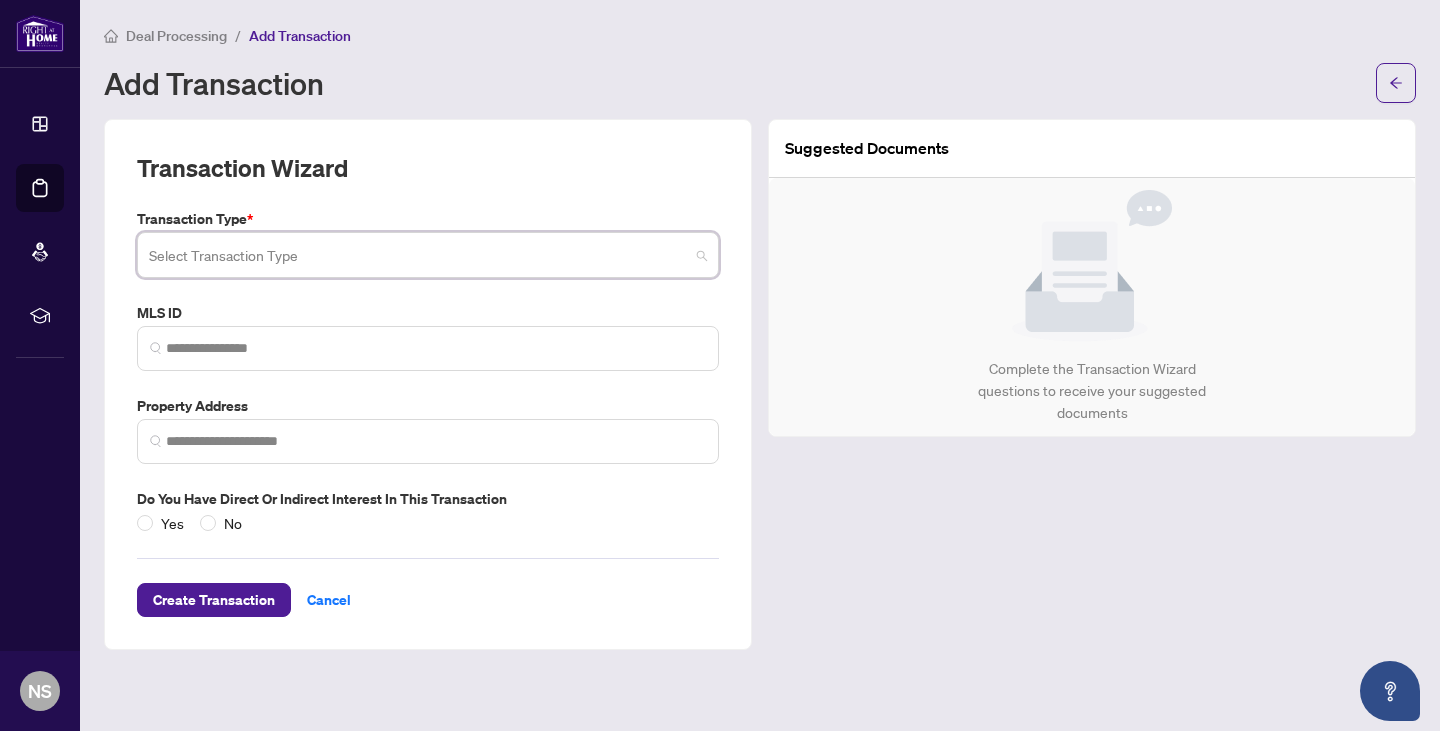click at bounding box center (419, 258) 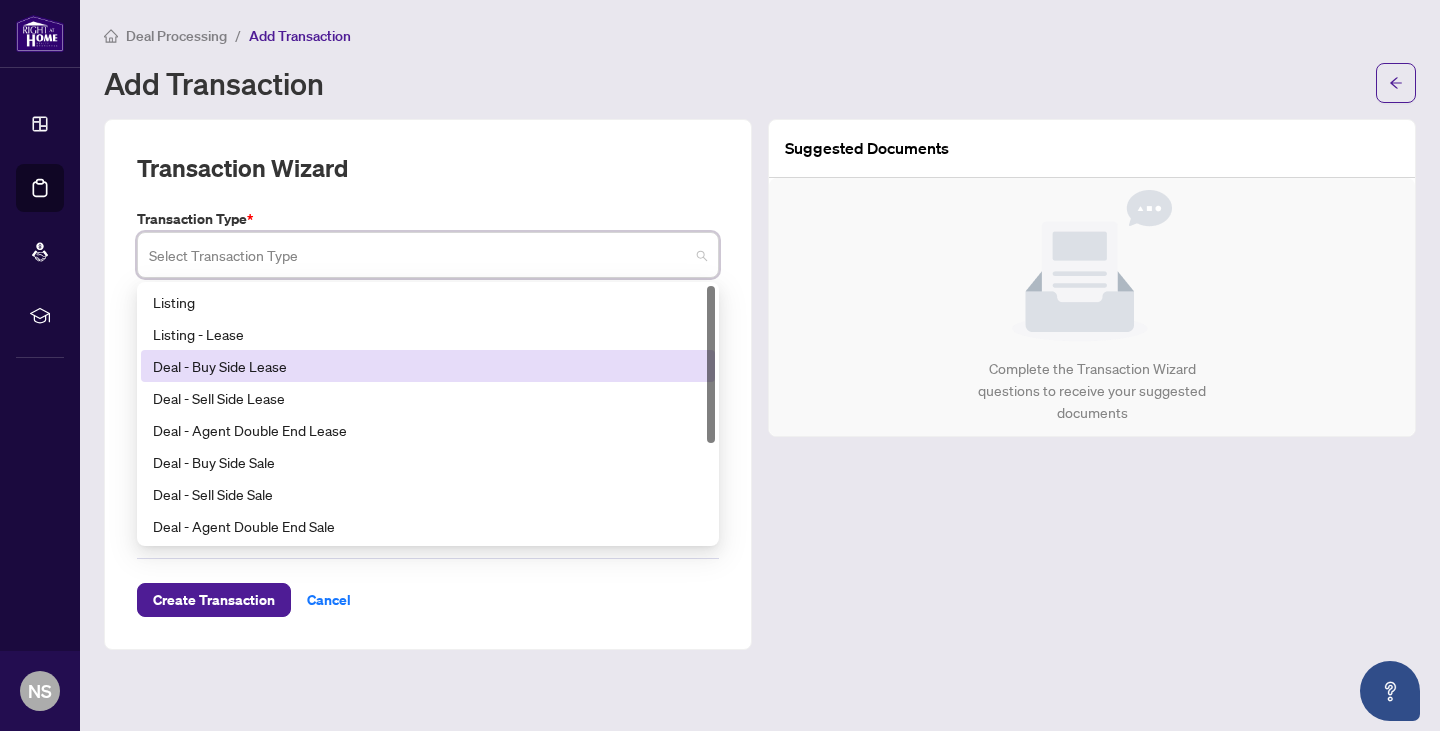 click on "Deal - Buy Side Lease" at bounding box center [428, 366] 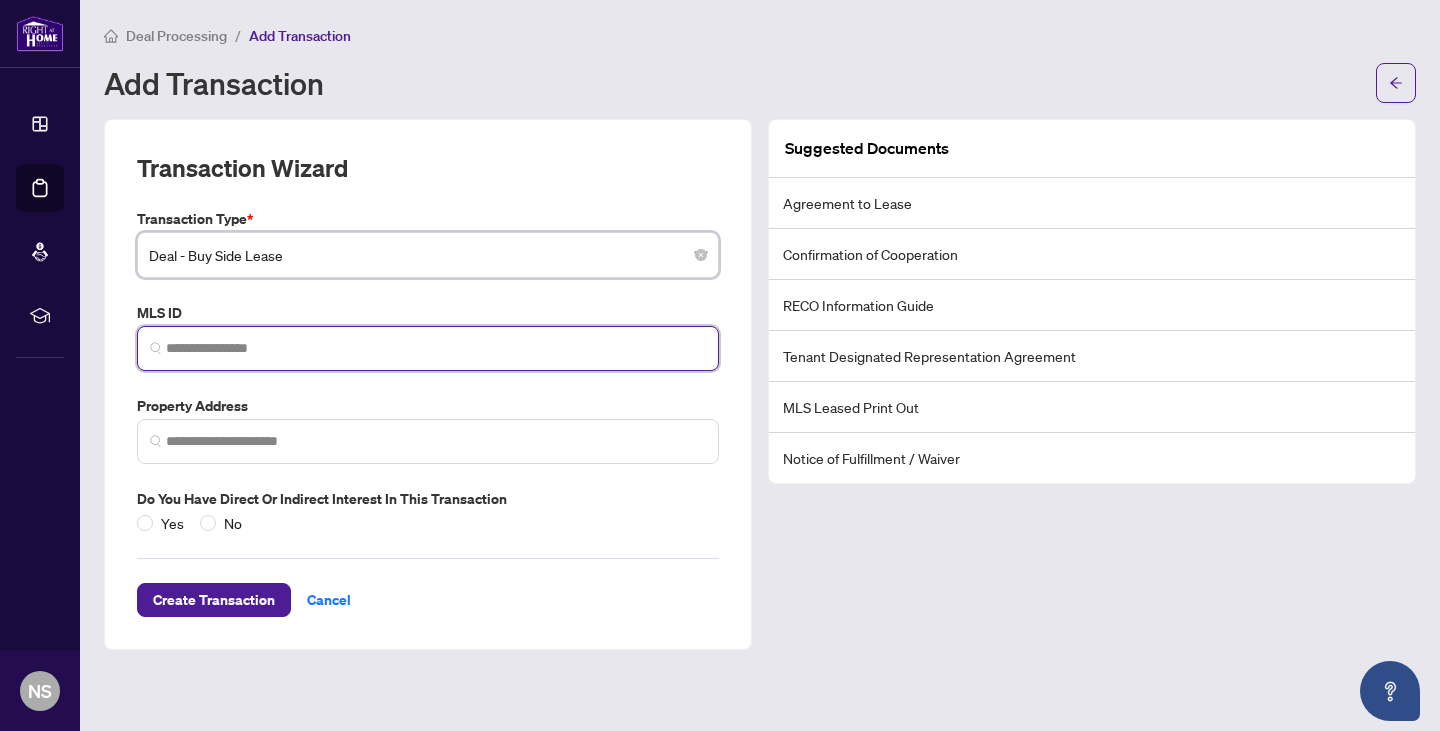 click at bounding box center [436, 348] 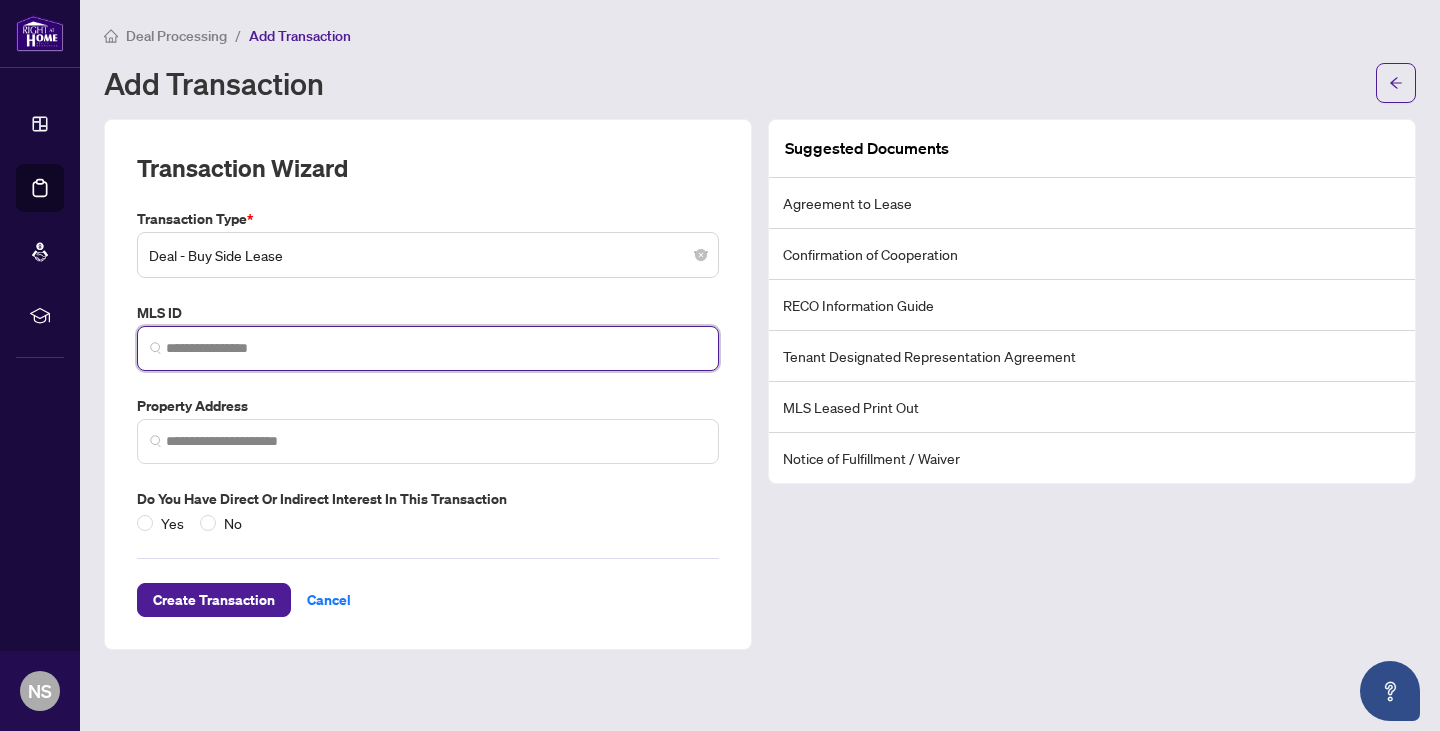 paste on "*********" 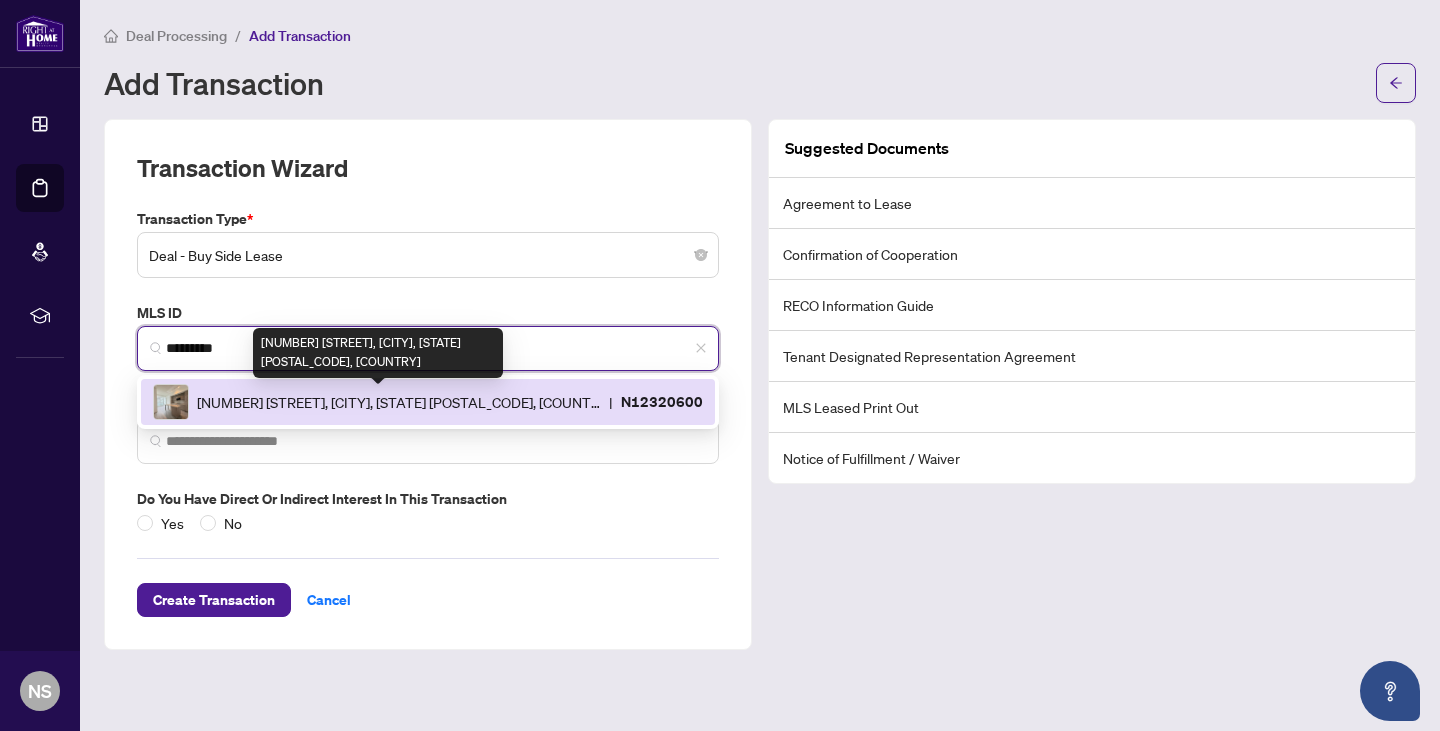 click on "[NUMBER] [STREET], [CITY], [STATE] [POSTAL_CODE], [COUNTRY]" at bounding box center [399, 402] 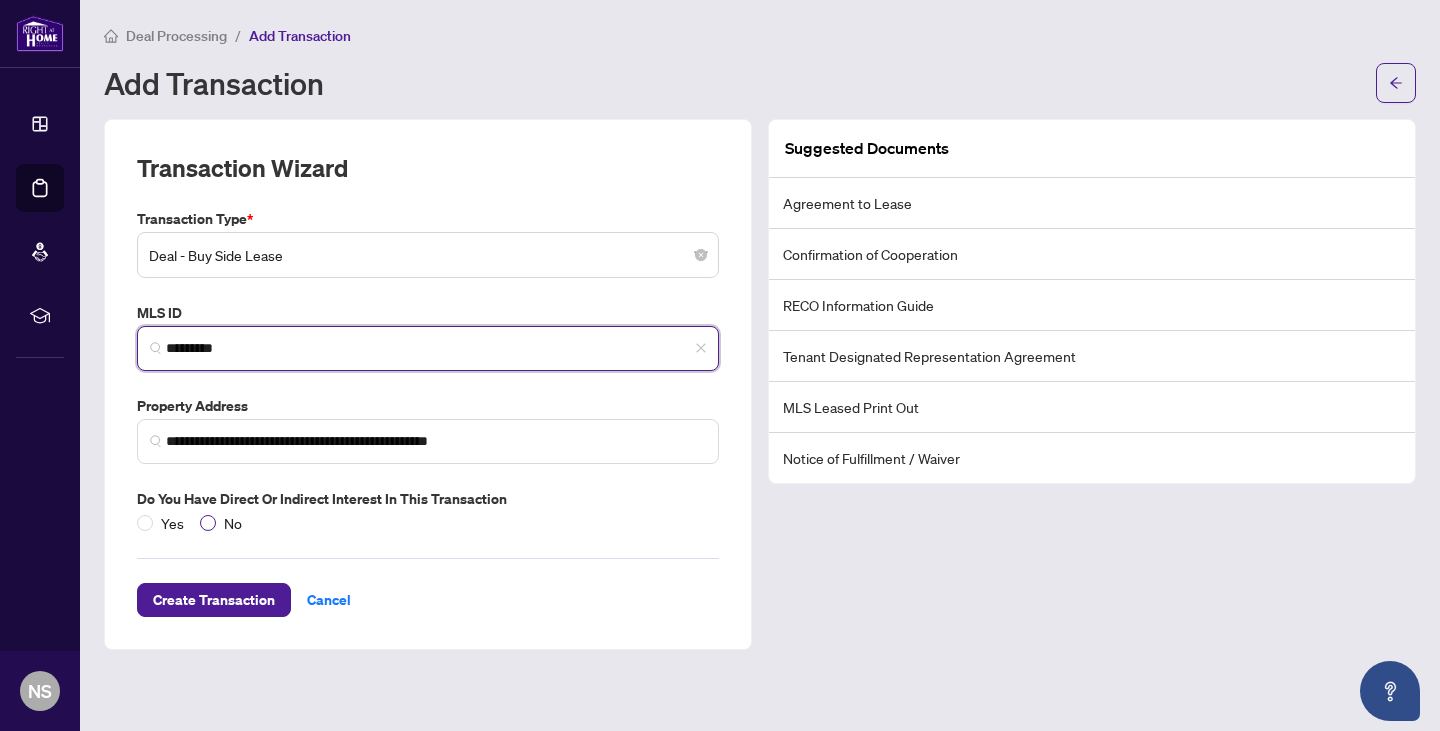 type on "*********" 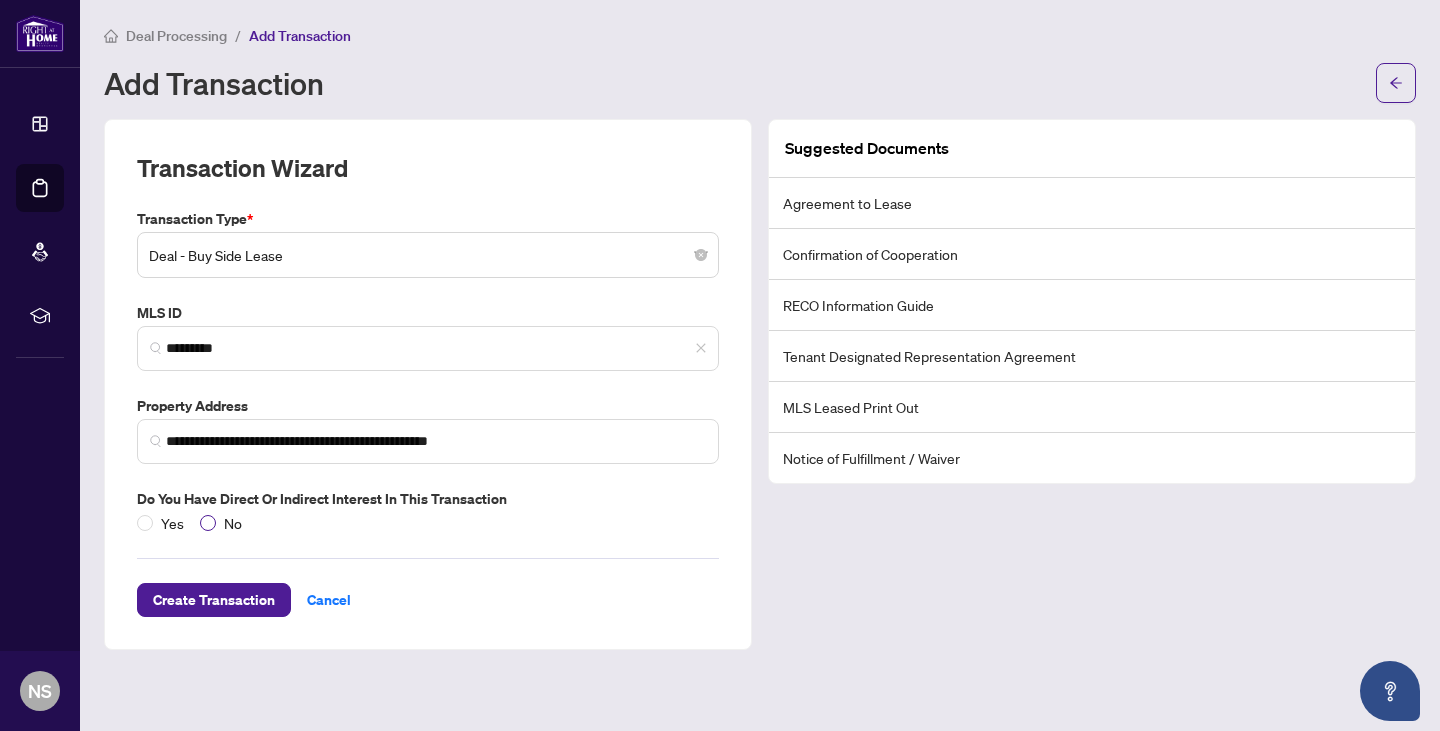 click on "No" at bounding box center [233, 523] 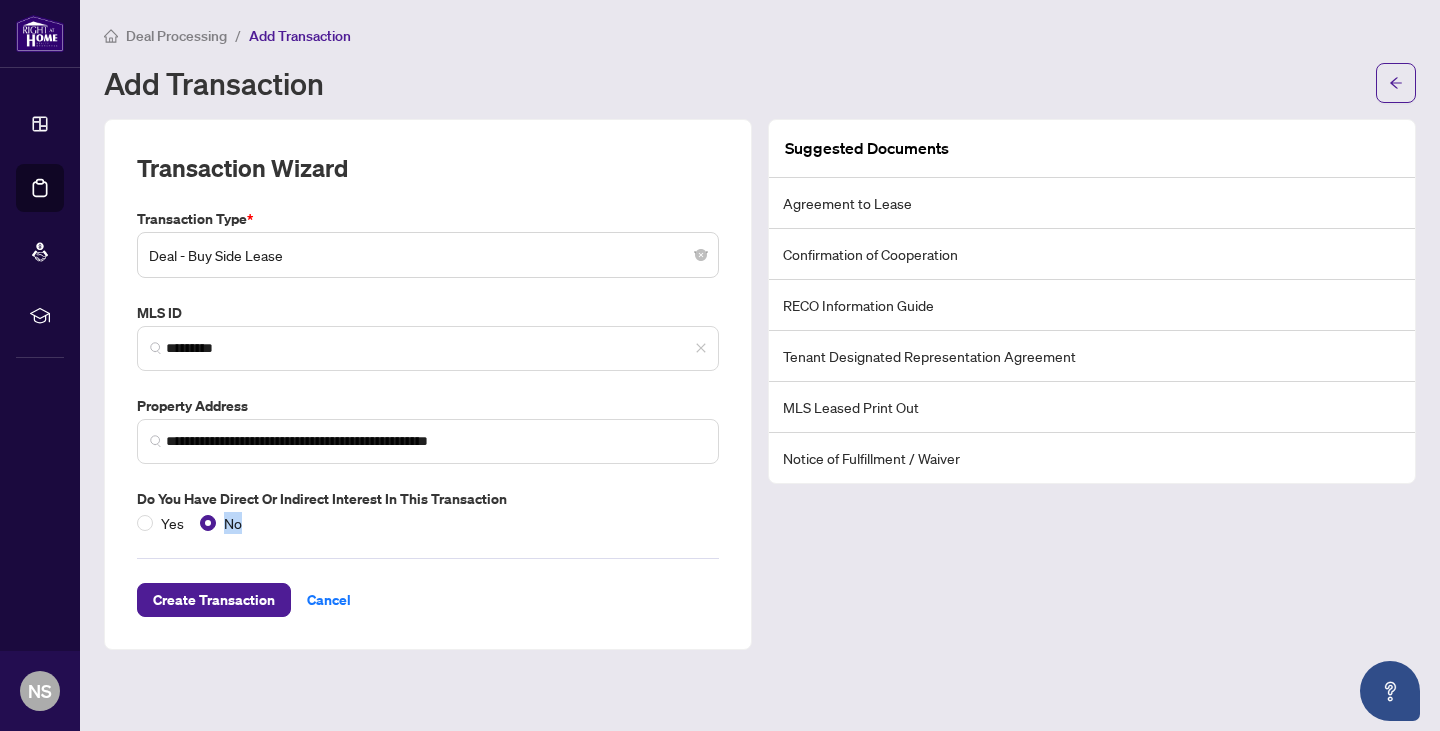 click on "No" at bounding box center (233, 523) 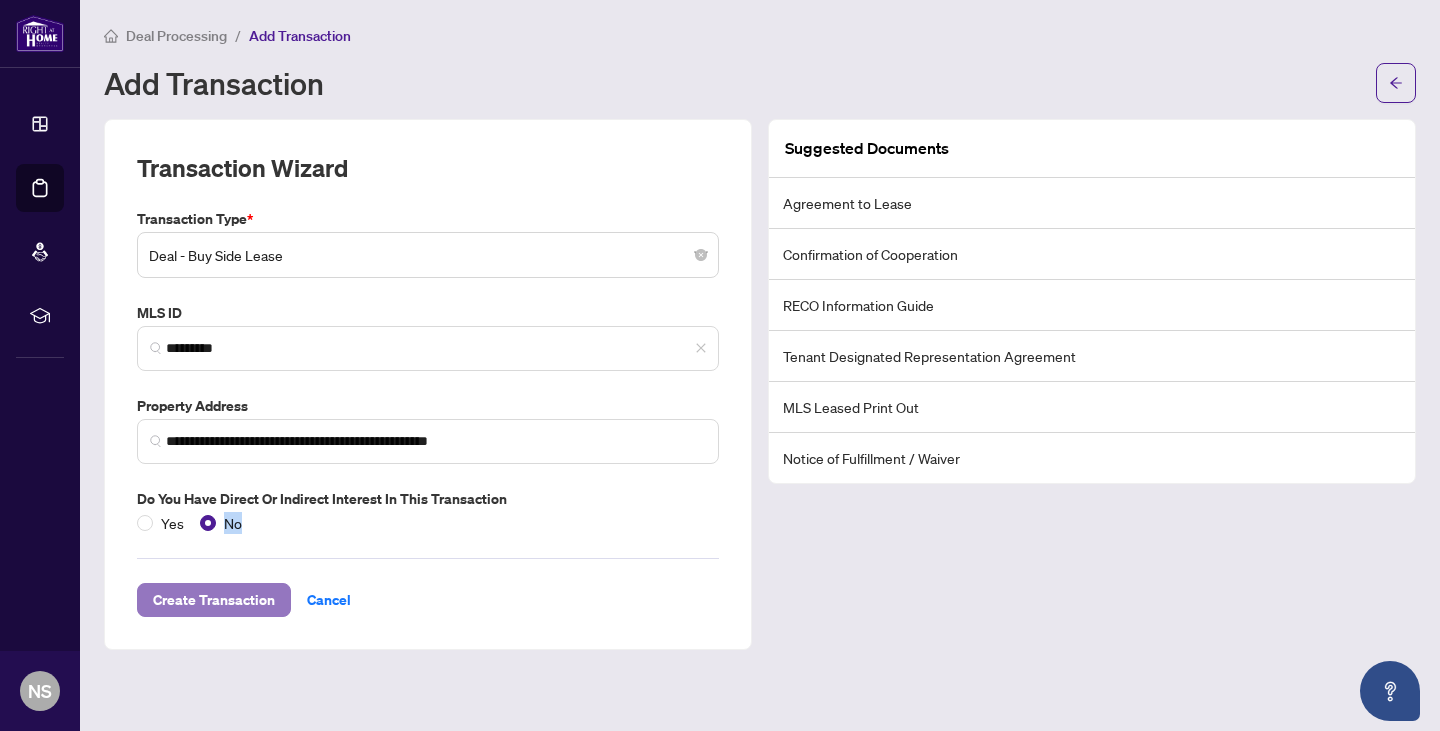 click on "Create Transaction" at bounding box center (214, 600) 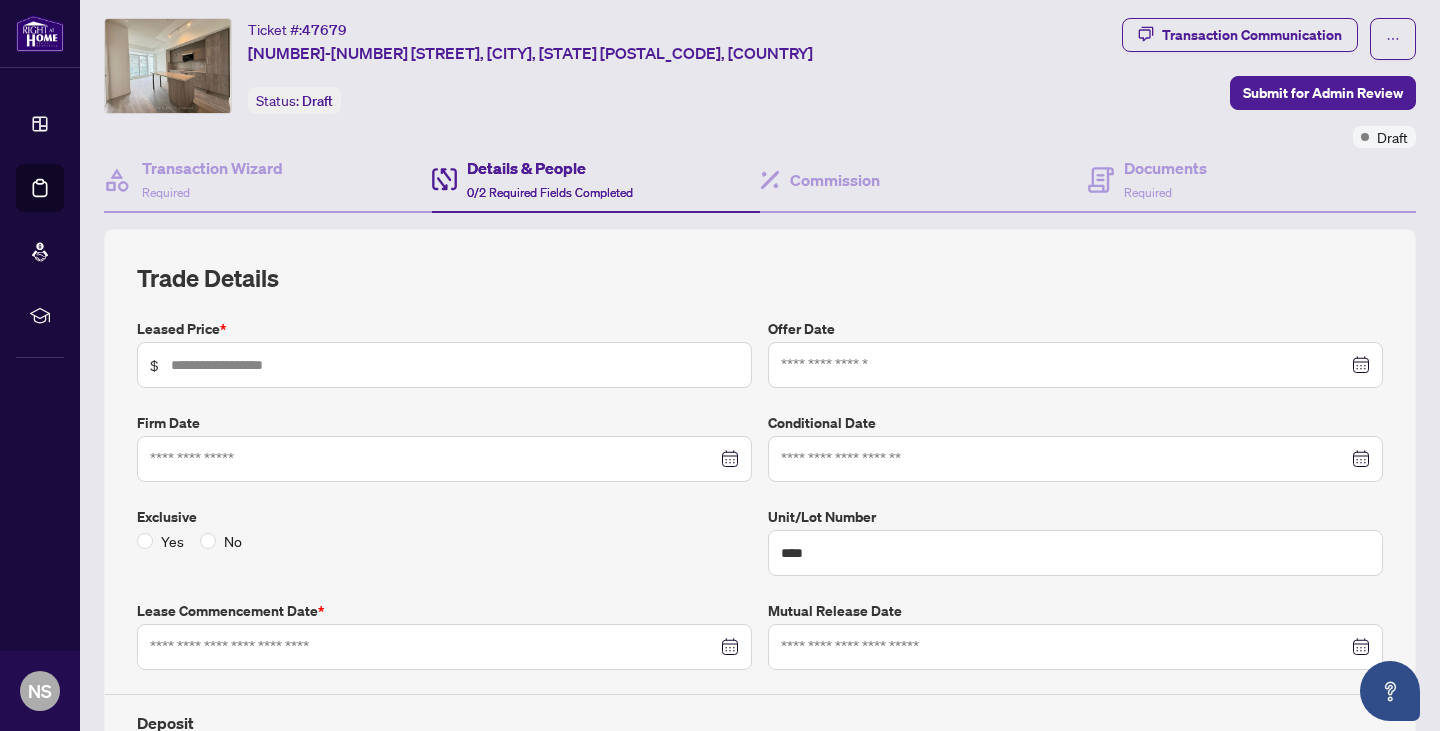 scroll, scrollTop: 69, scrollLeft: 0, axis: vertical 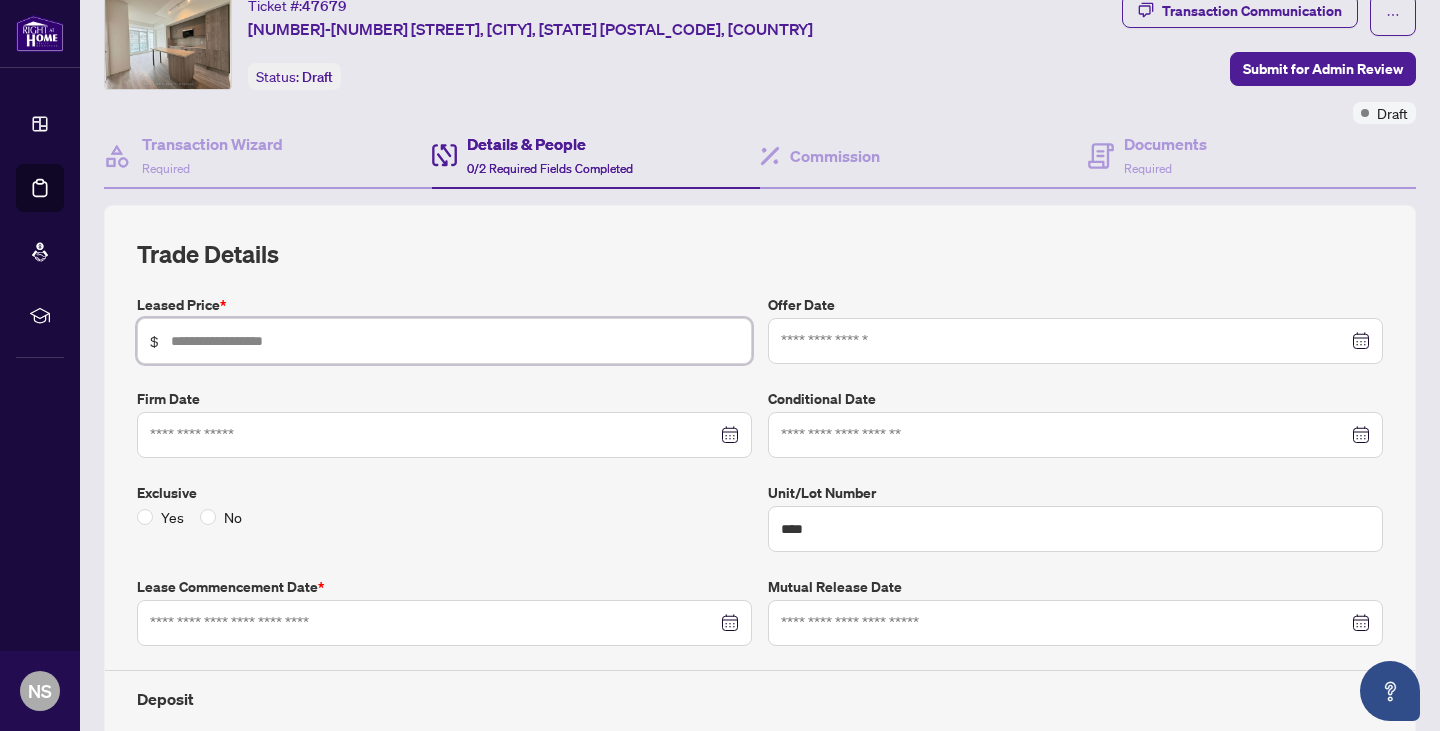 click at bounding box center (455, 341) 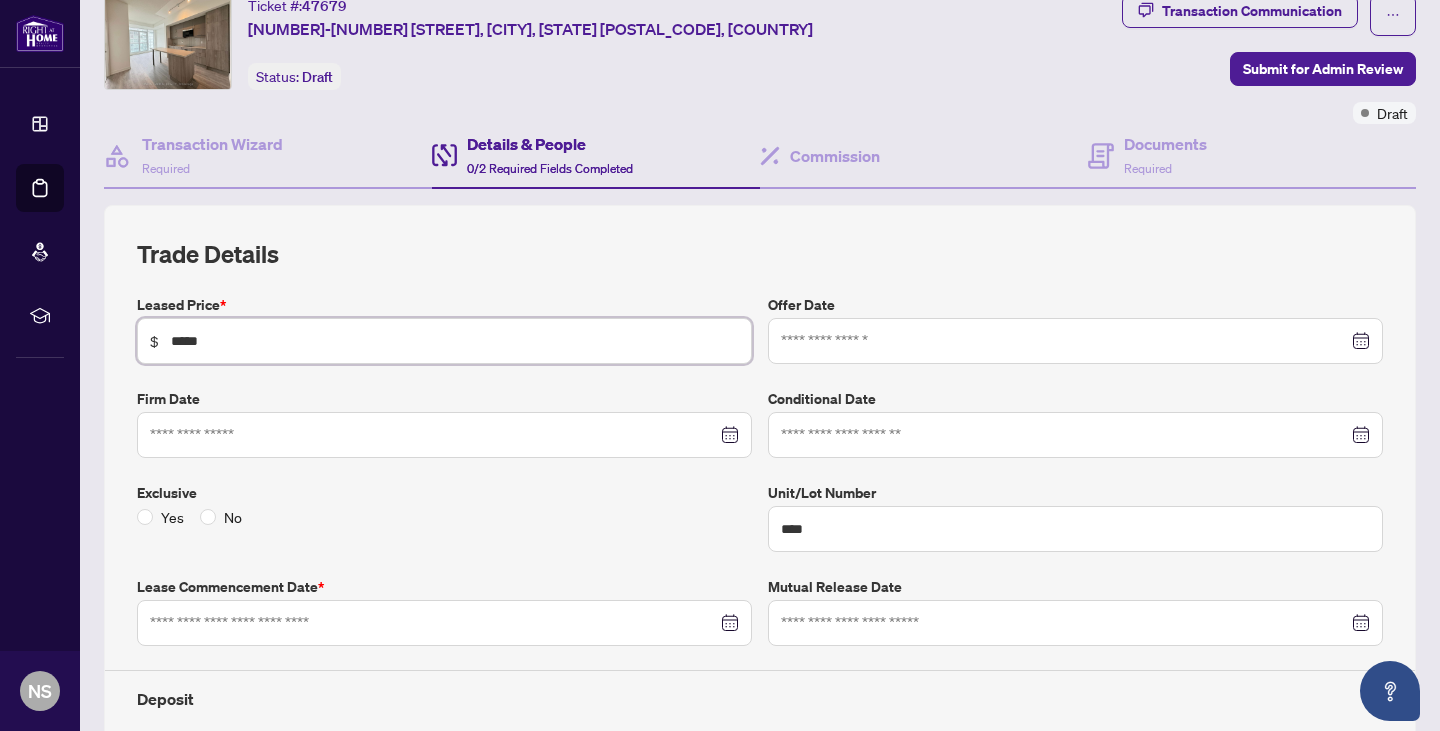 click at bounding box center [1075, 341] 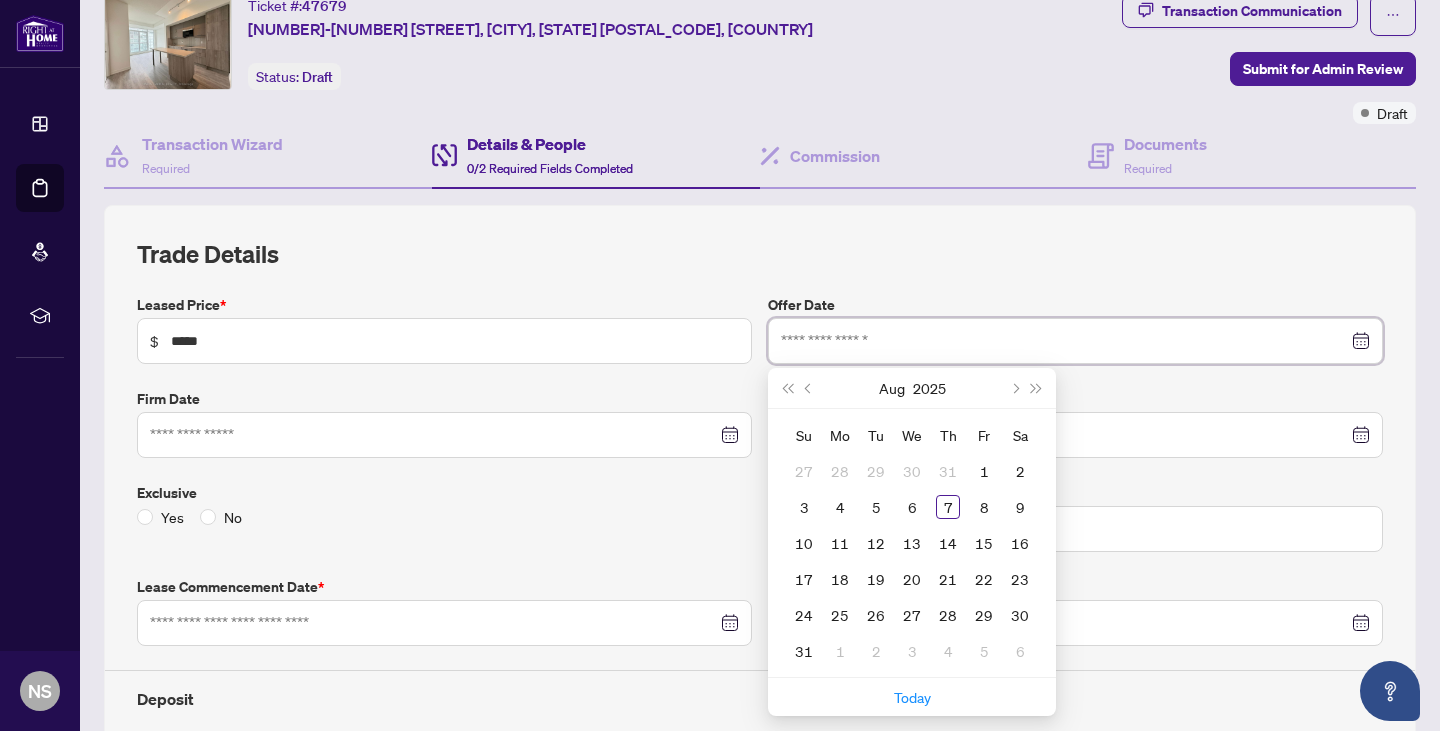 click at bounding box center (1075, 341) 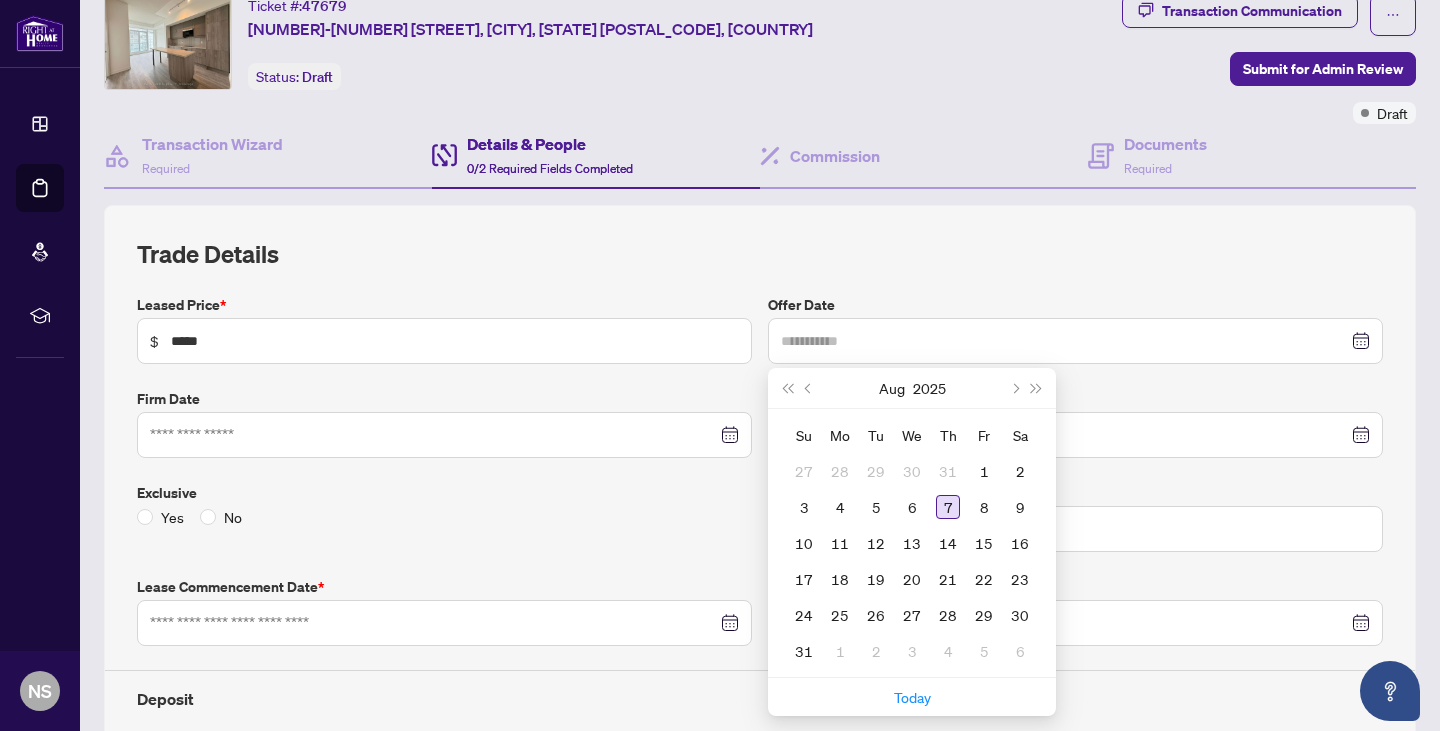 click on "7" at bounding box center (948, 507) 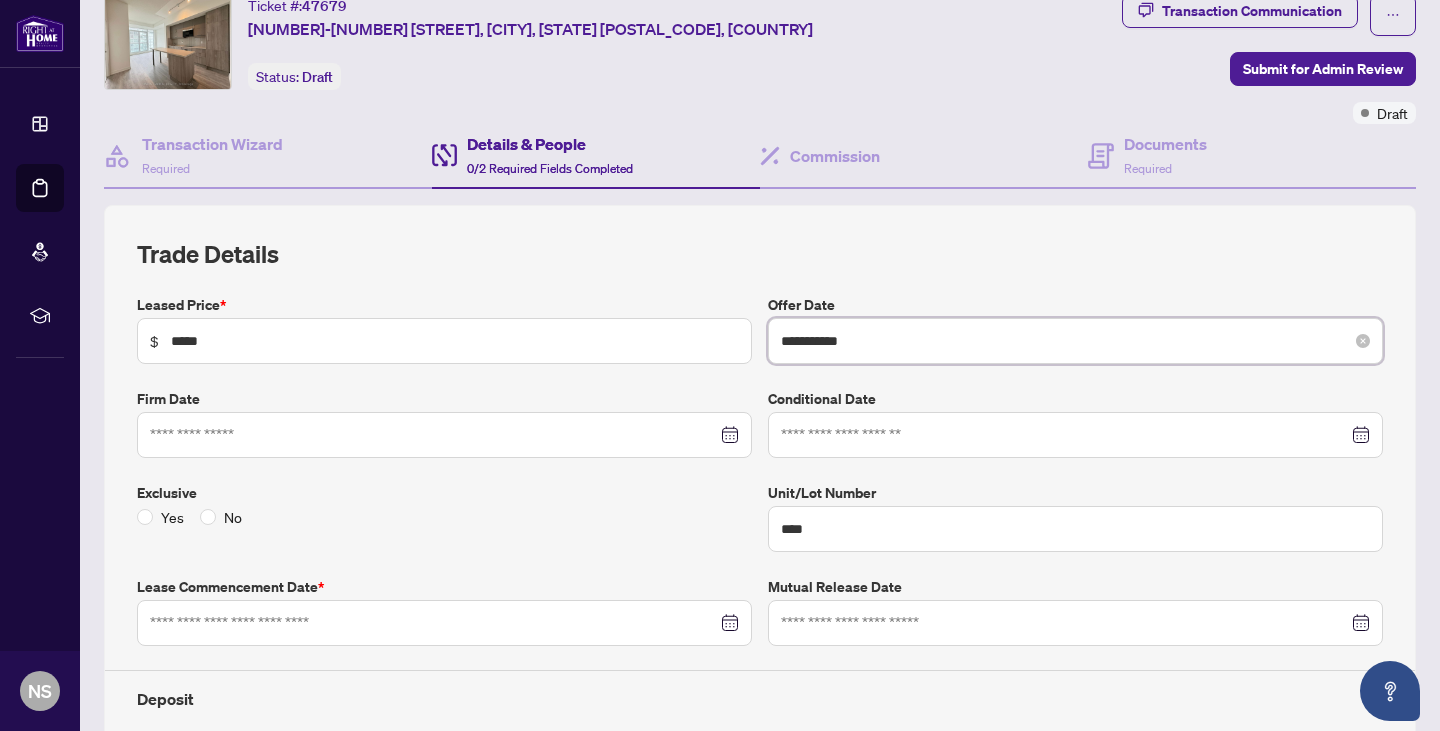 click on "**********" at bounding box center [1064, 341] 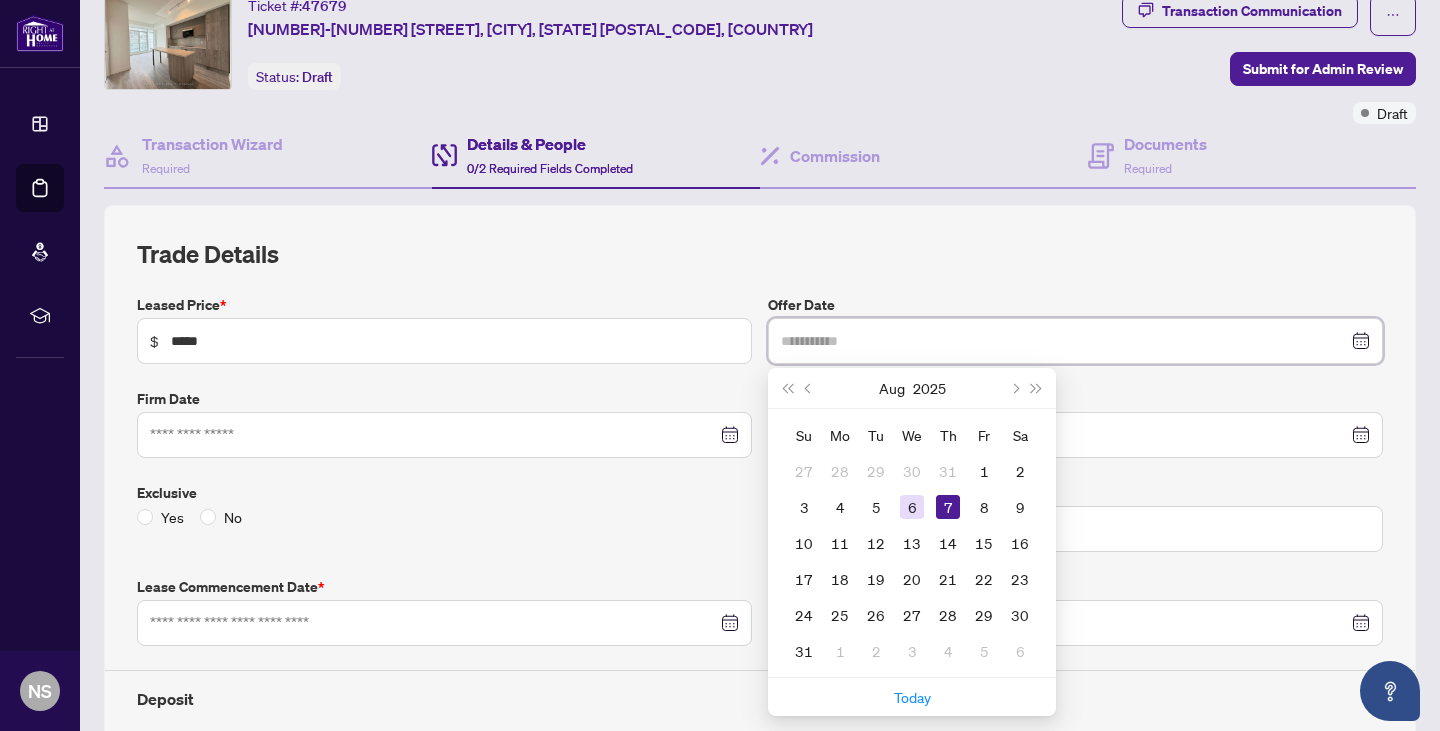 type on "**********" 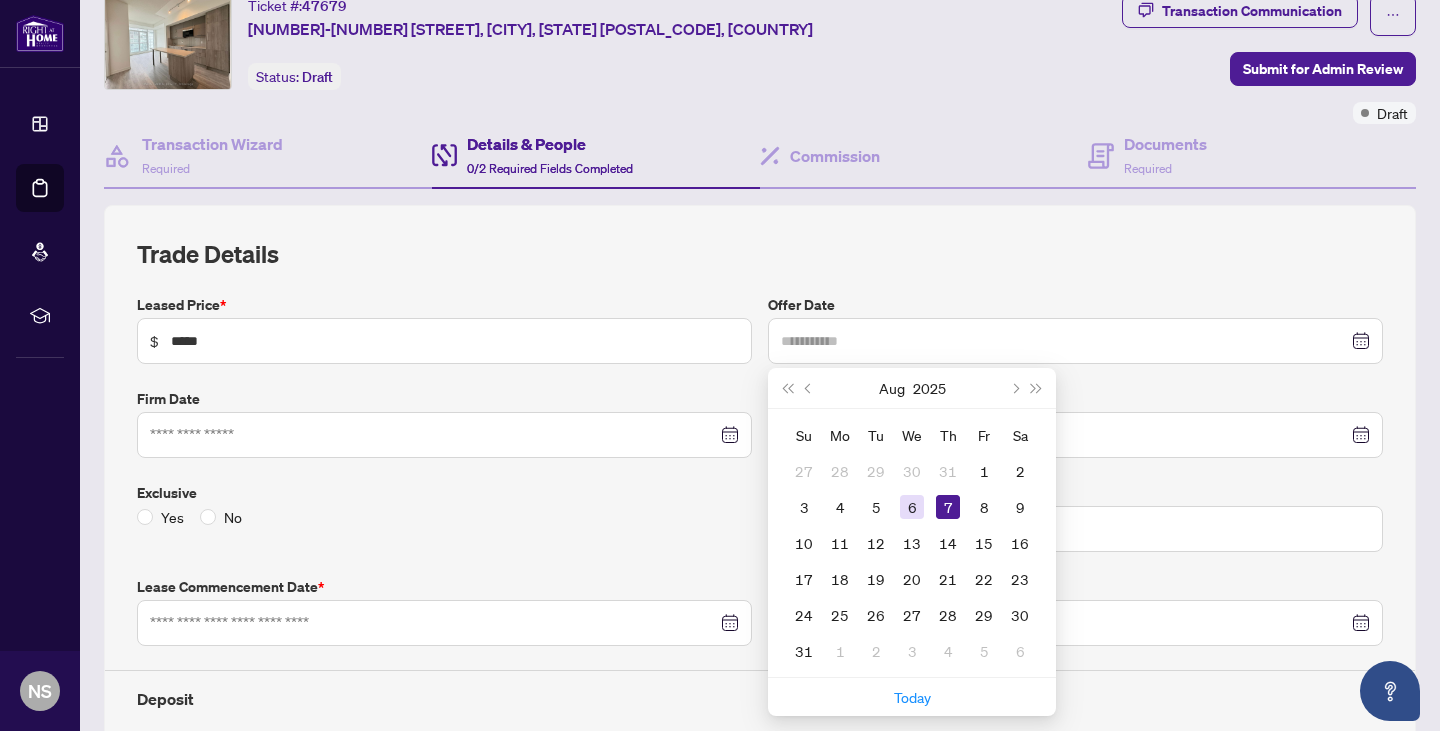 click on "6" at bounding box center [912, 507] 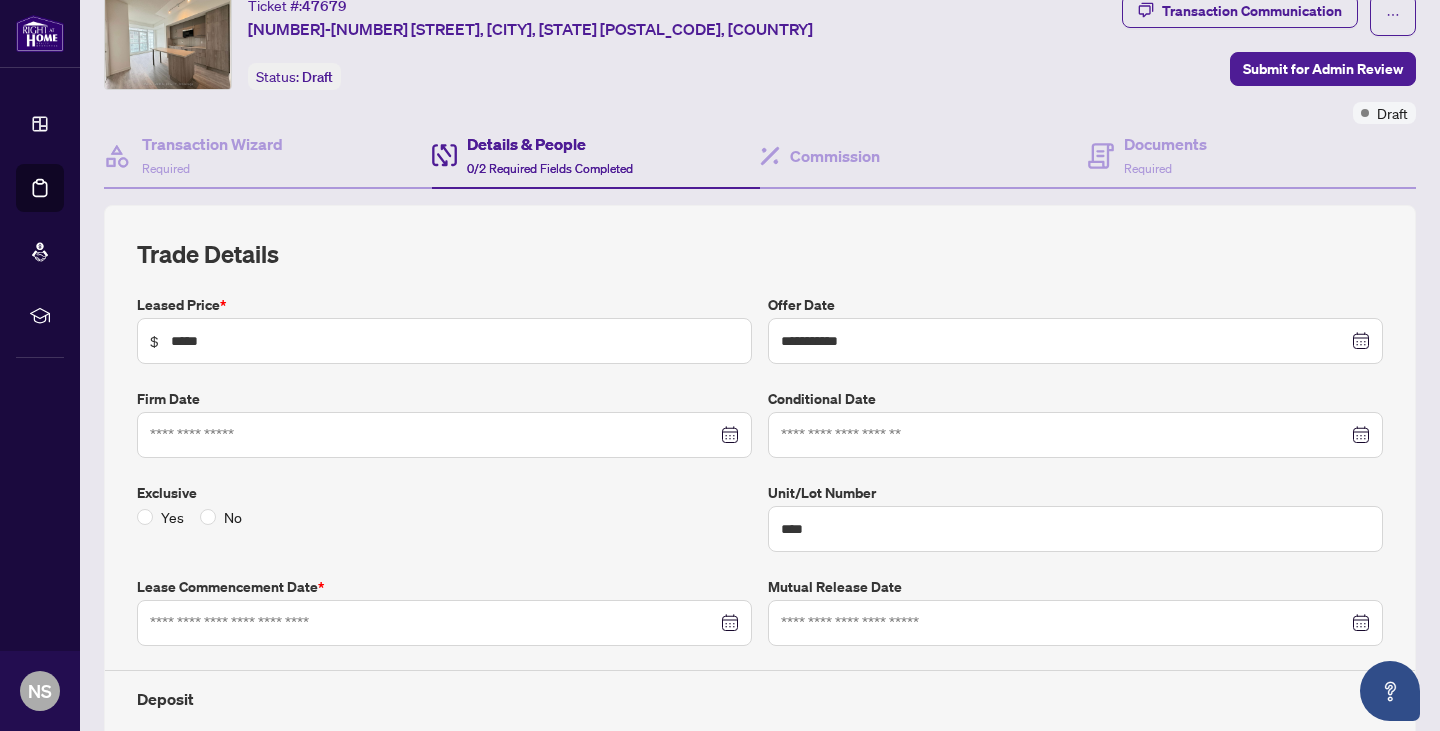 click at bounding box center (444, 435) 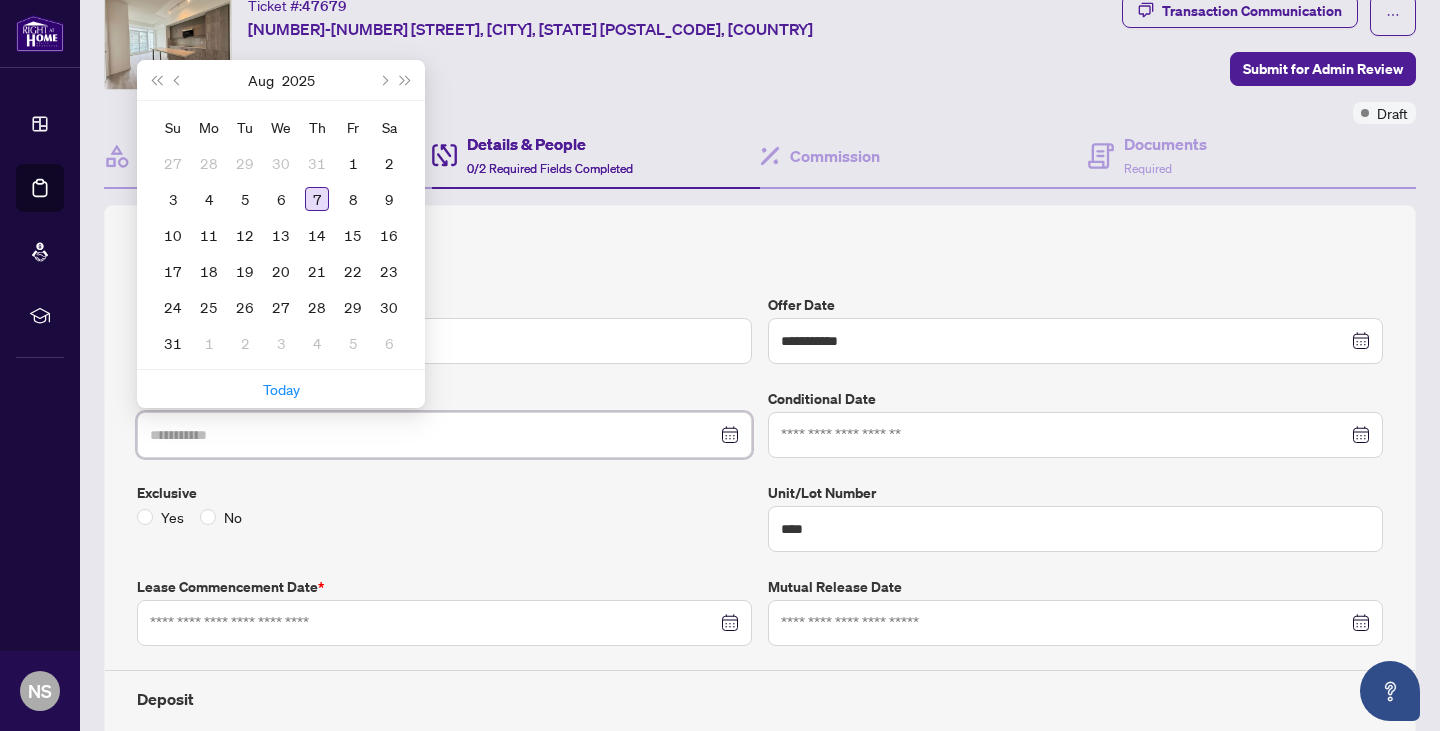 type on "**********" 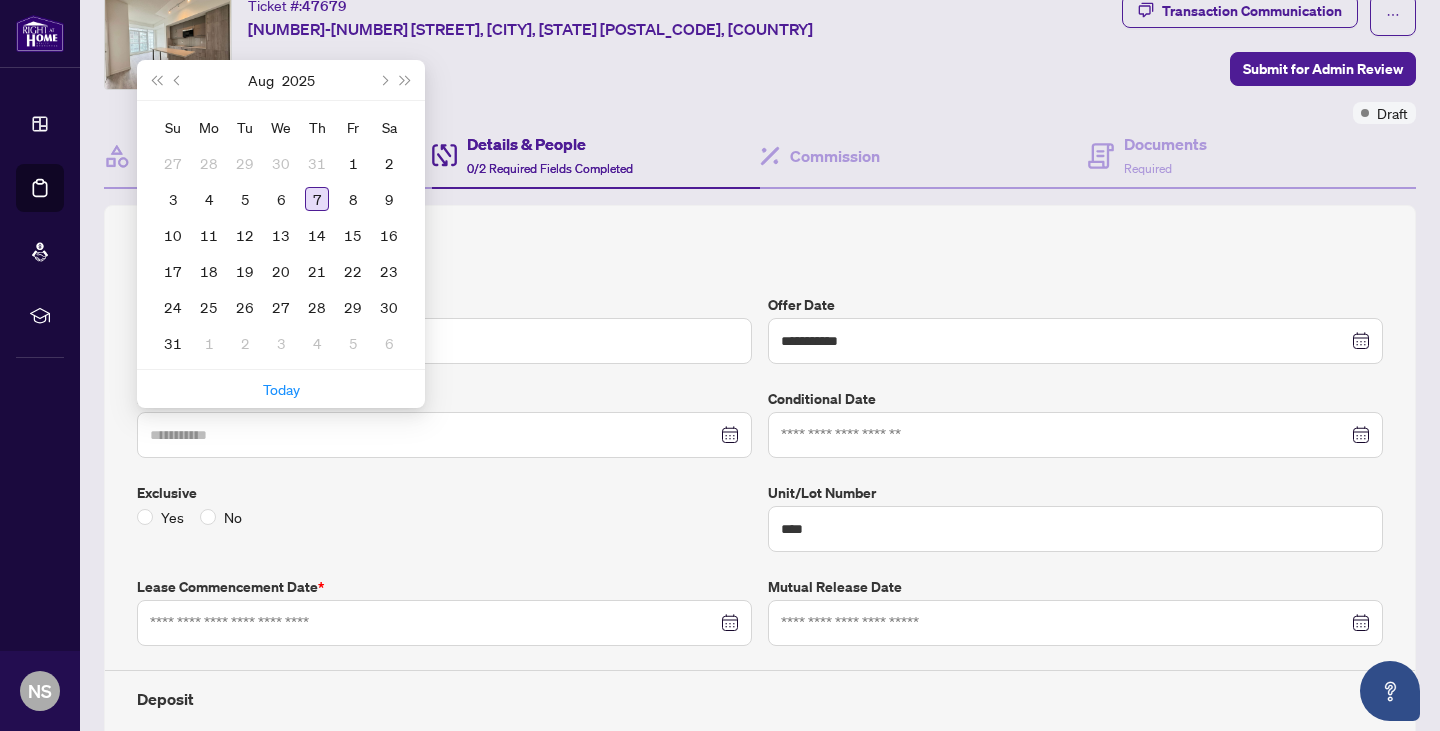 click on "7" at bounding box center (317, 199) 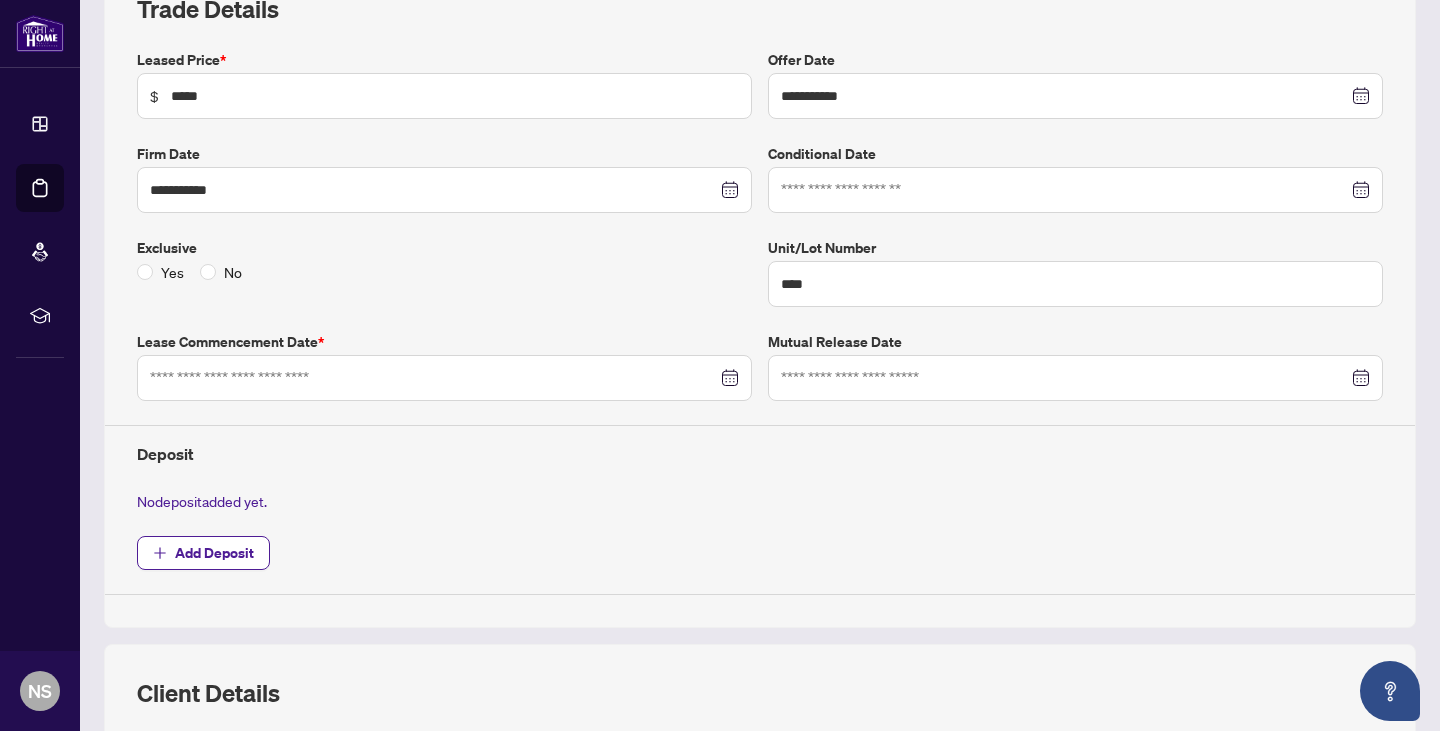scroll, scrollTop: 336, scrollLeft: 0, axis: vertical 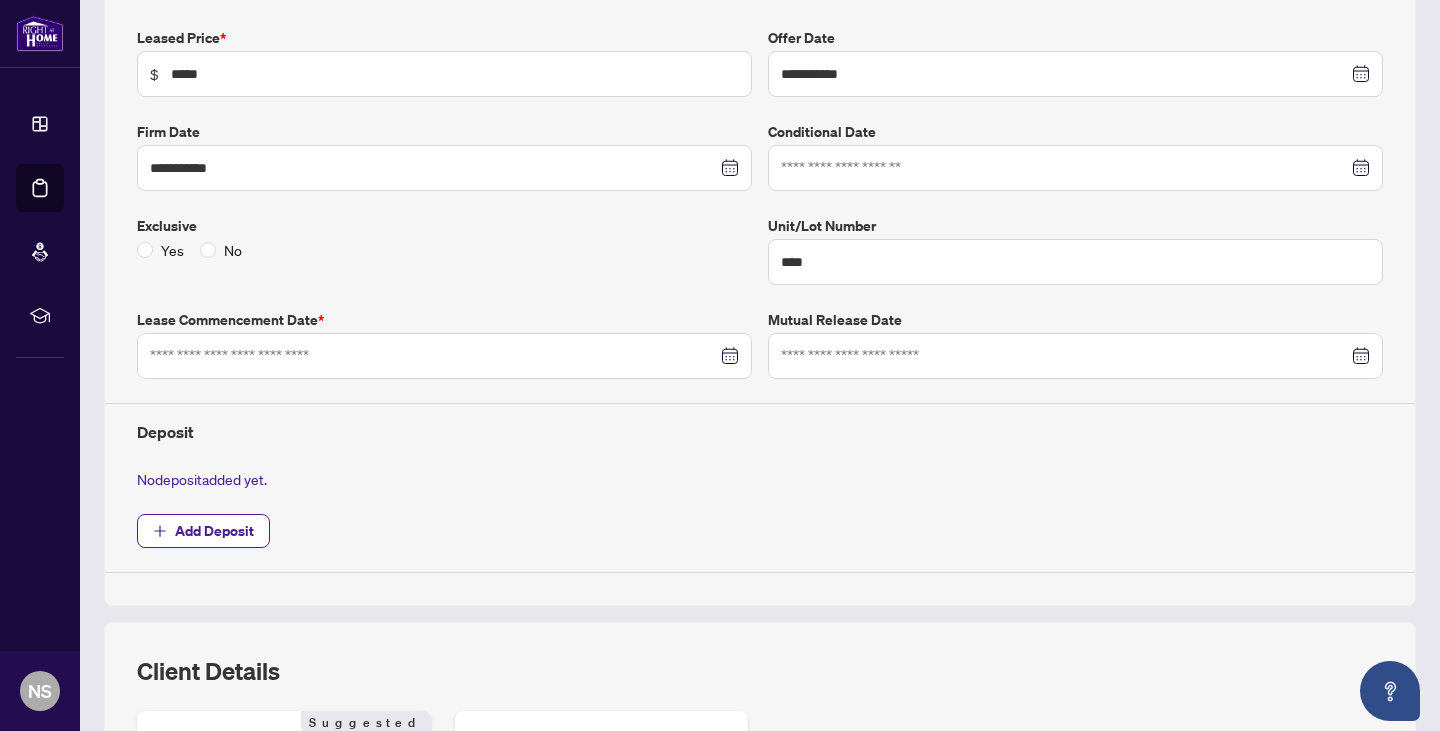 click at bounding box center [444, 356] 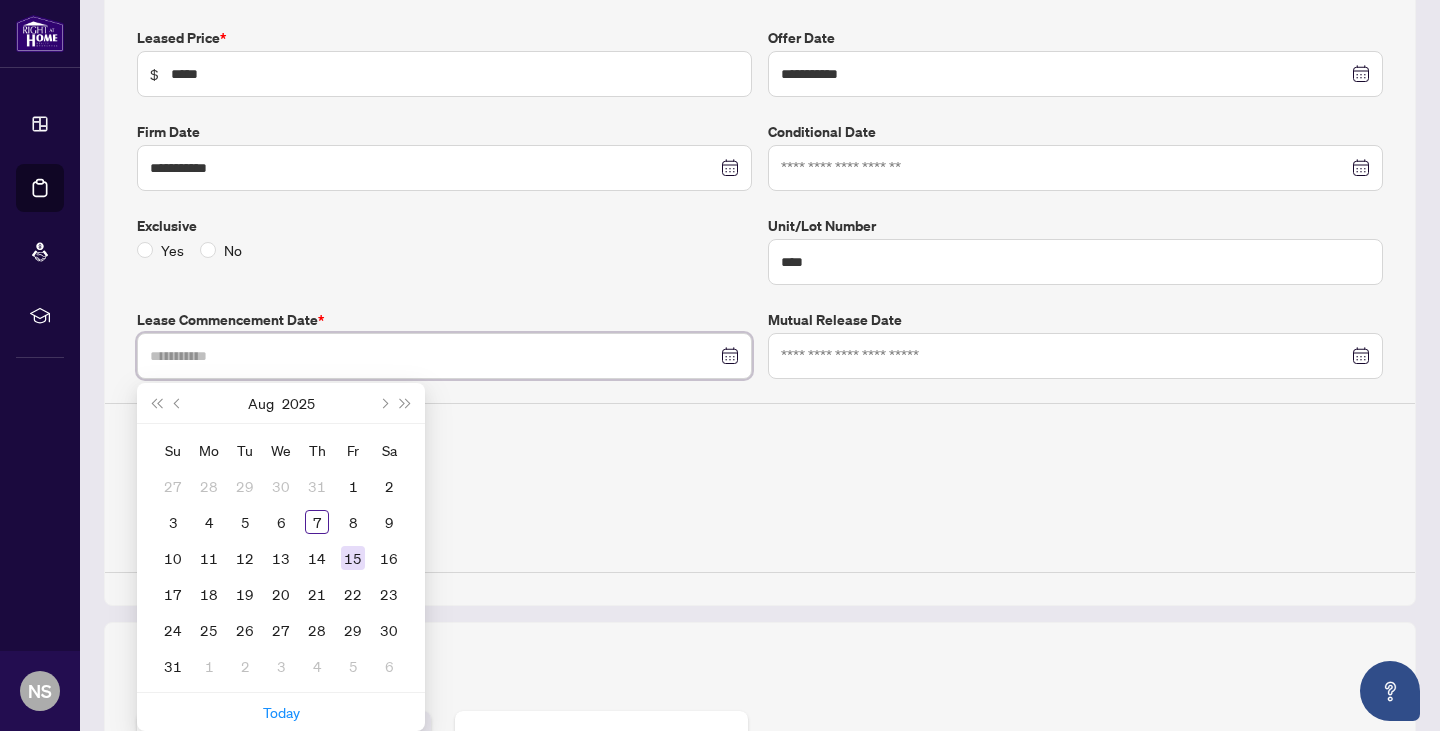 type on "**********" 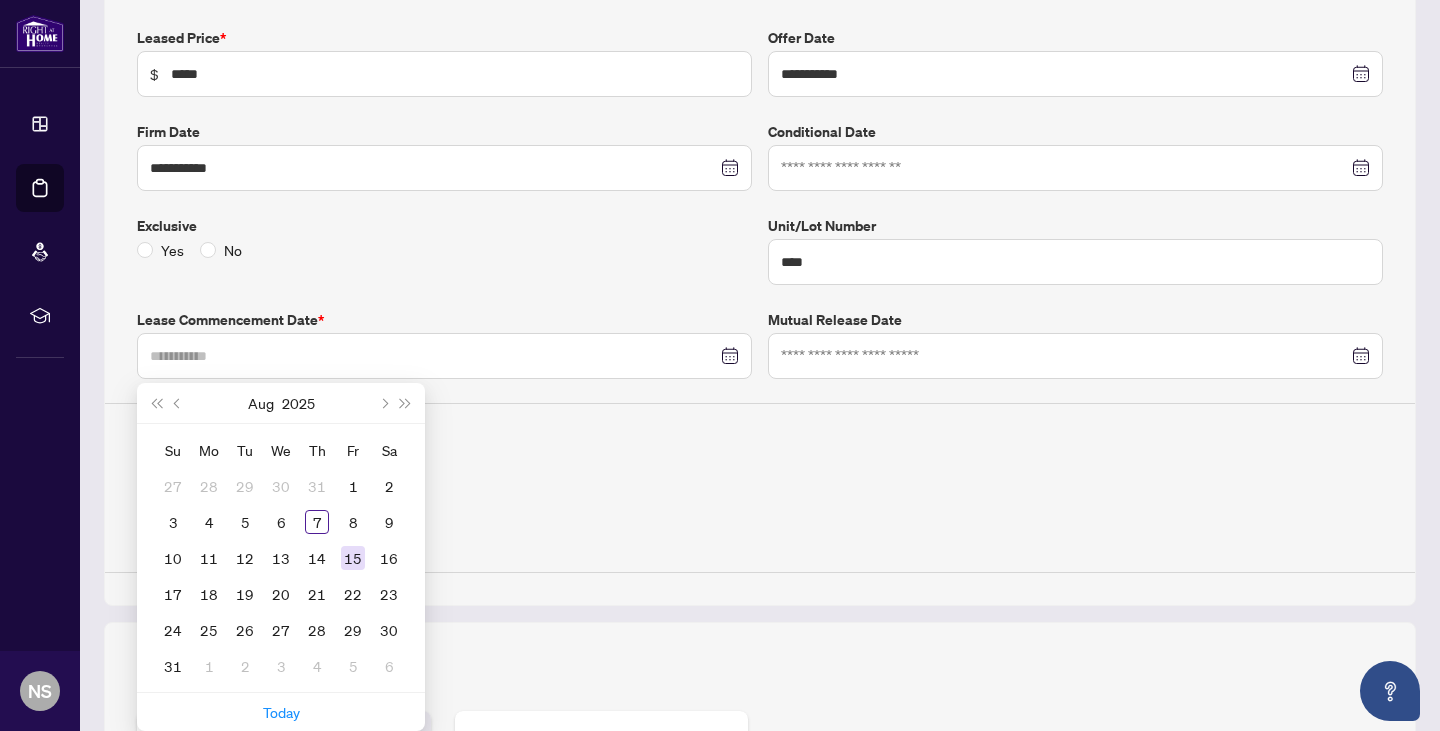 click on "15" at bounding box center (353, 558) 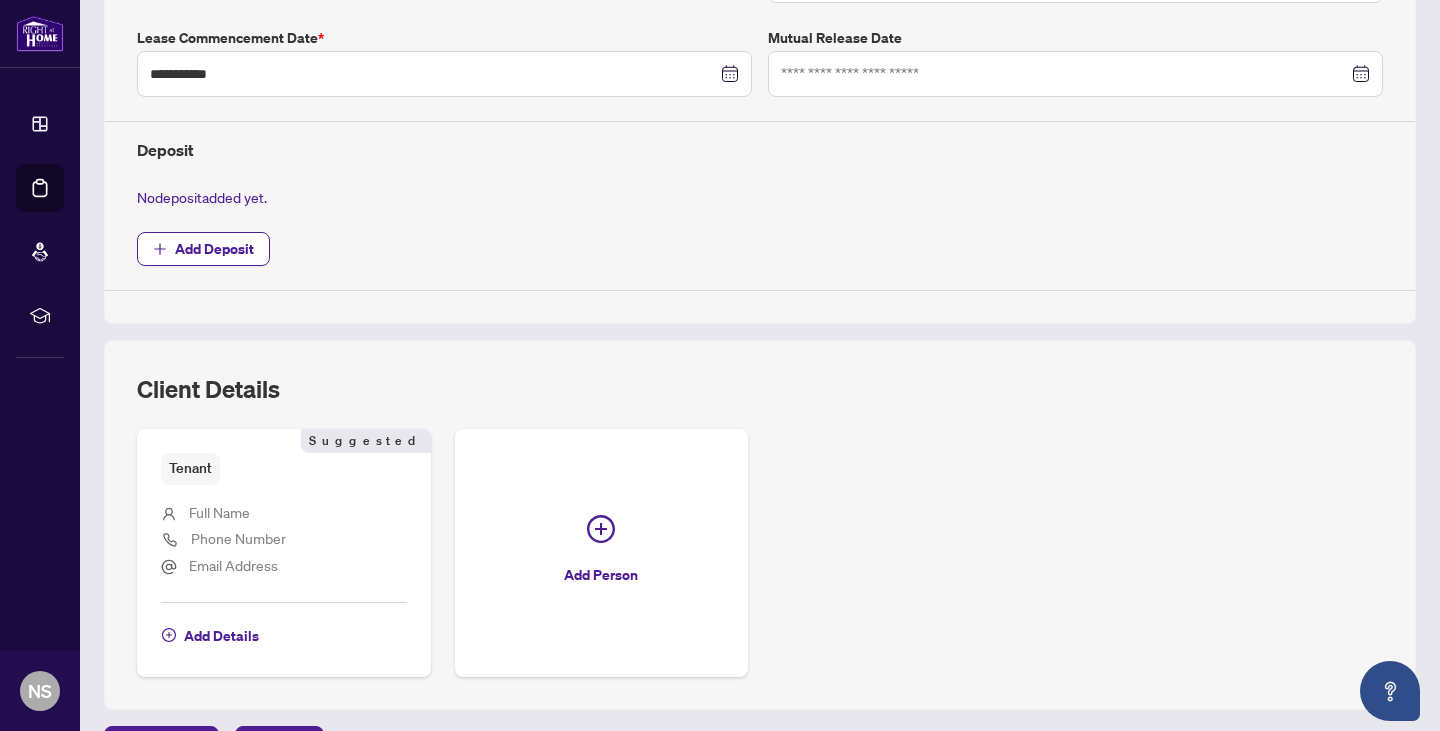 scroll, scrollTop: 739, scrollLeft: 0, axis: vertical 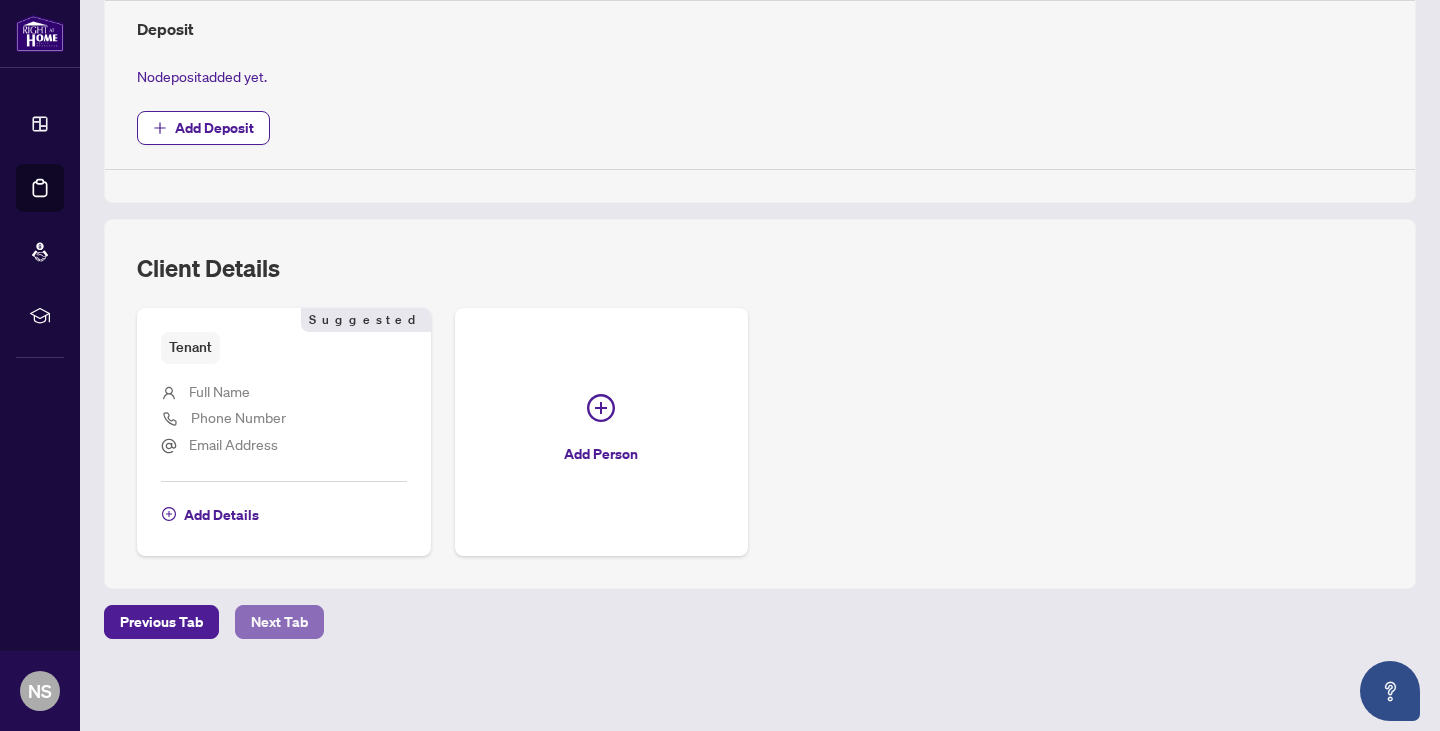 click on "Next Tab" at bounding box center [279, 622] 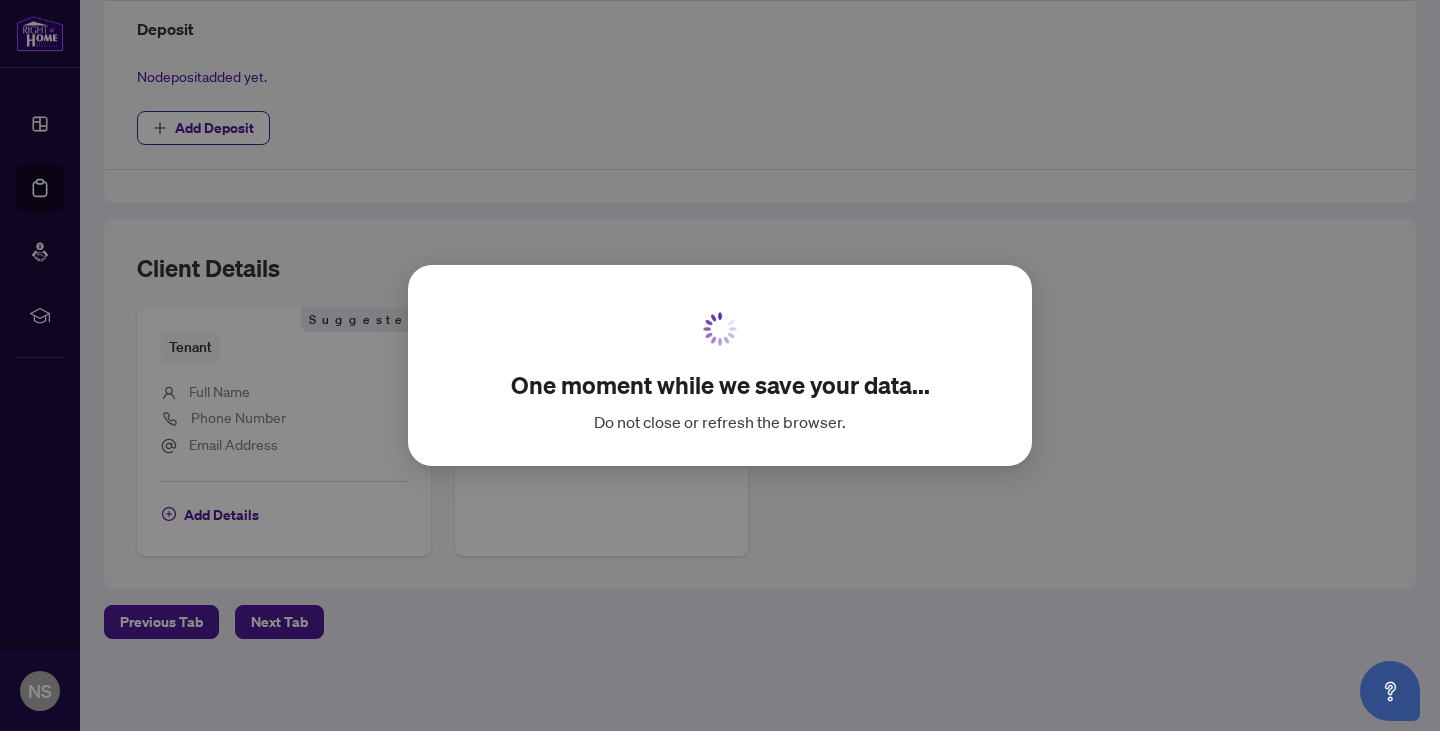 scroll, scrollTop: 0, scrollLeft: 0, axis: both 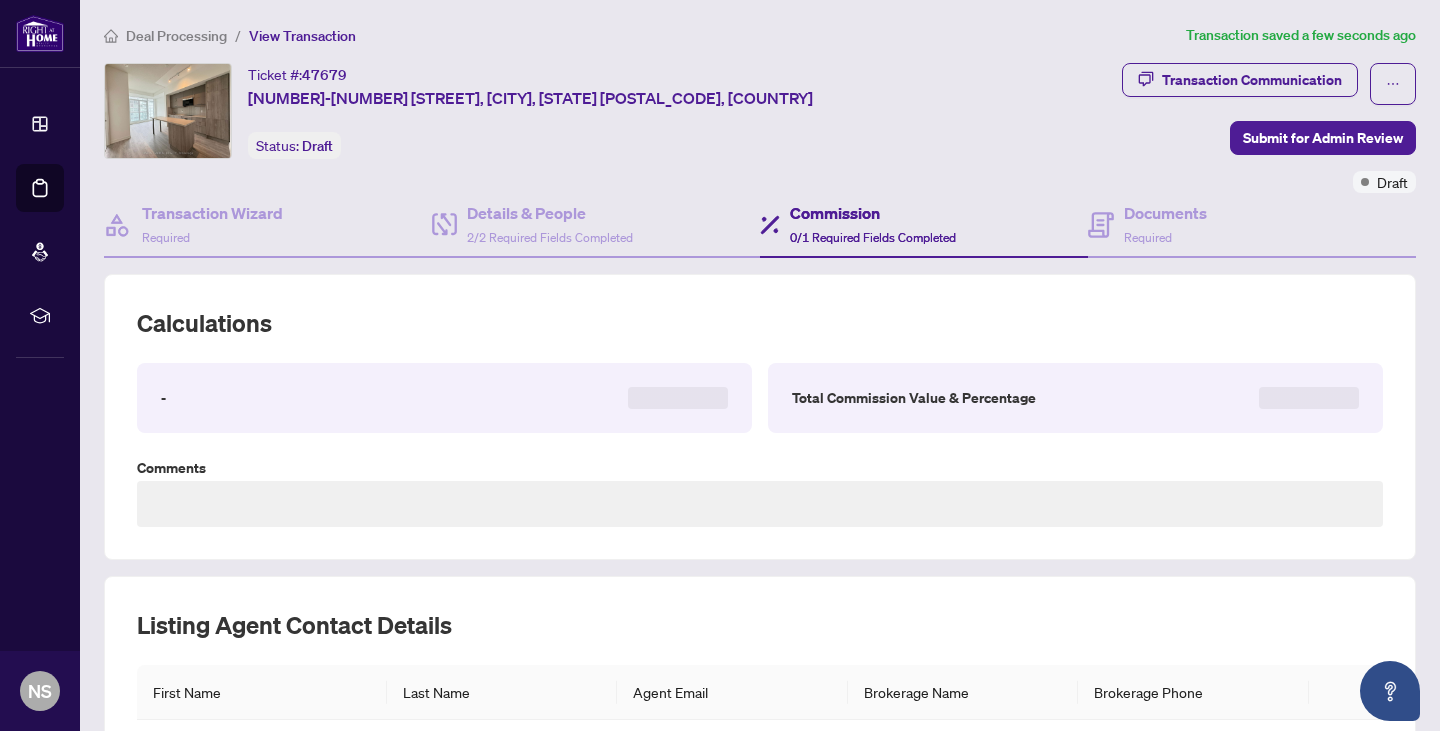 type on "**********" 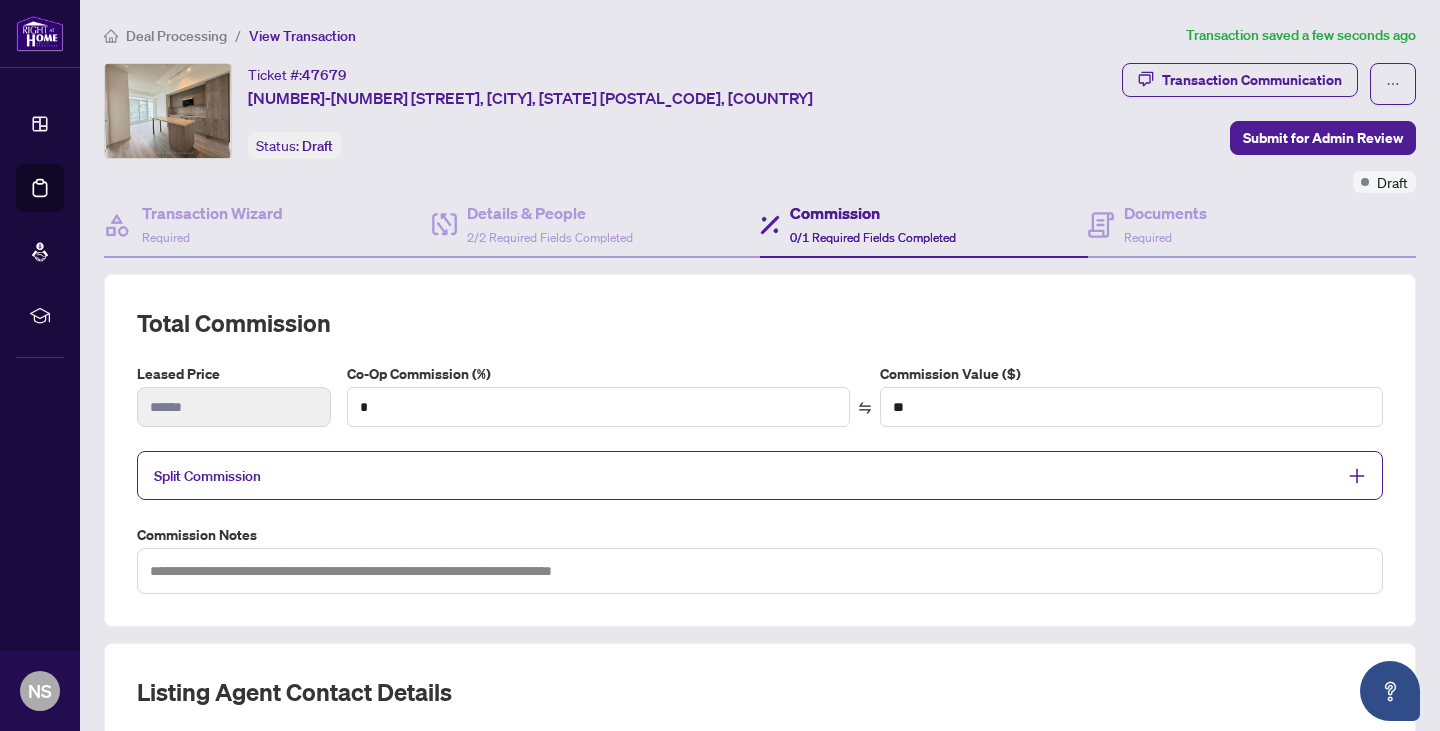 scroll, scrollTop: 310, scrollLeft: 0, axis: vertical 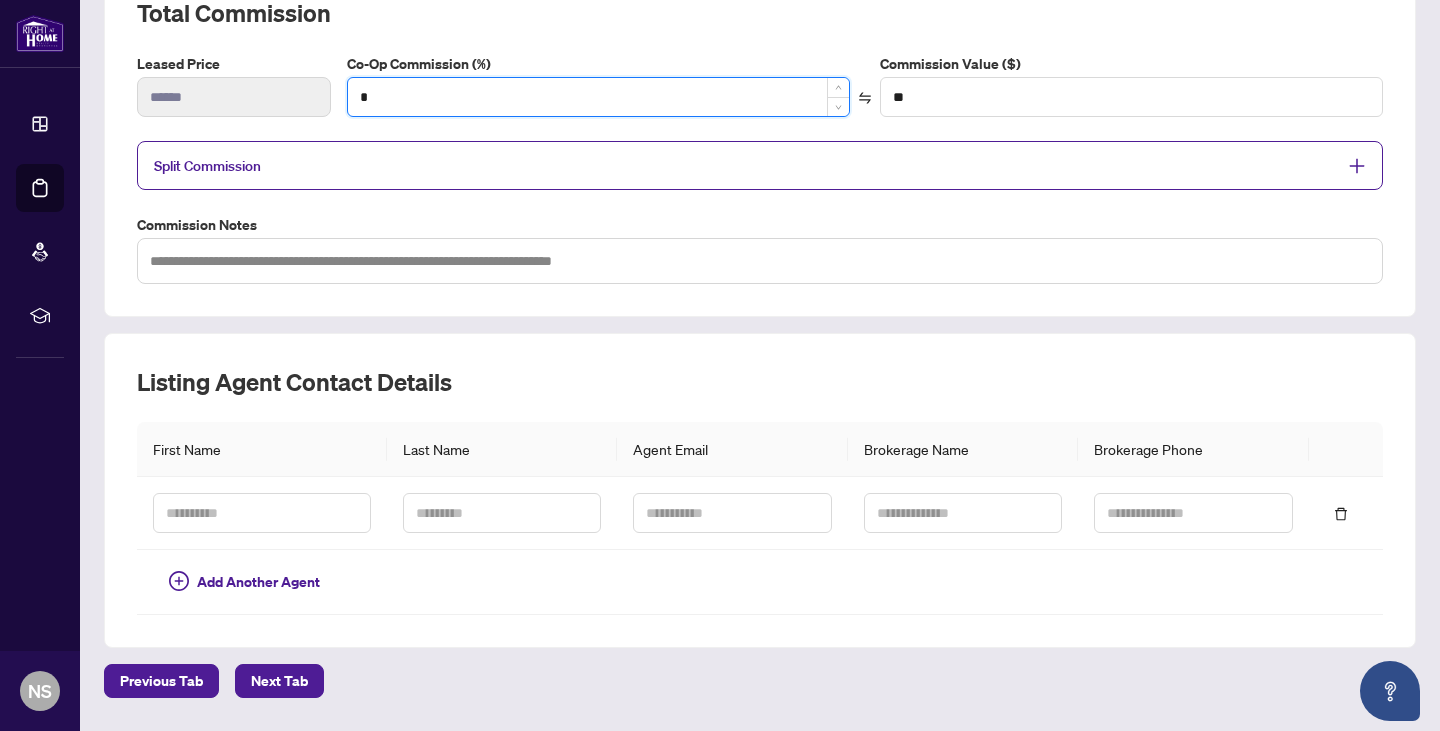 click on "*" at bounding box center [598, 97] 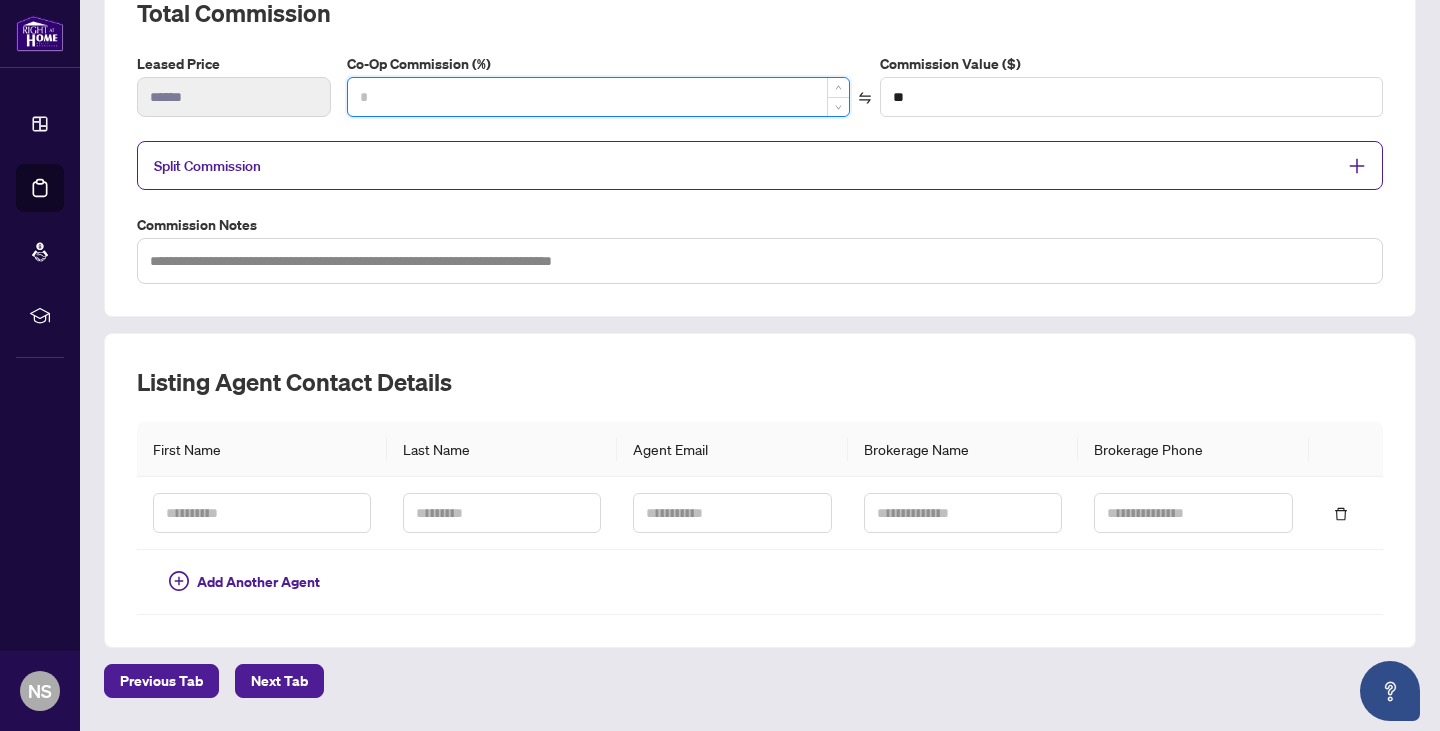 type on "*" 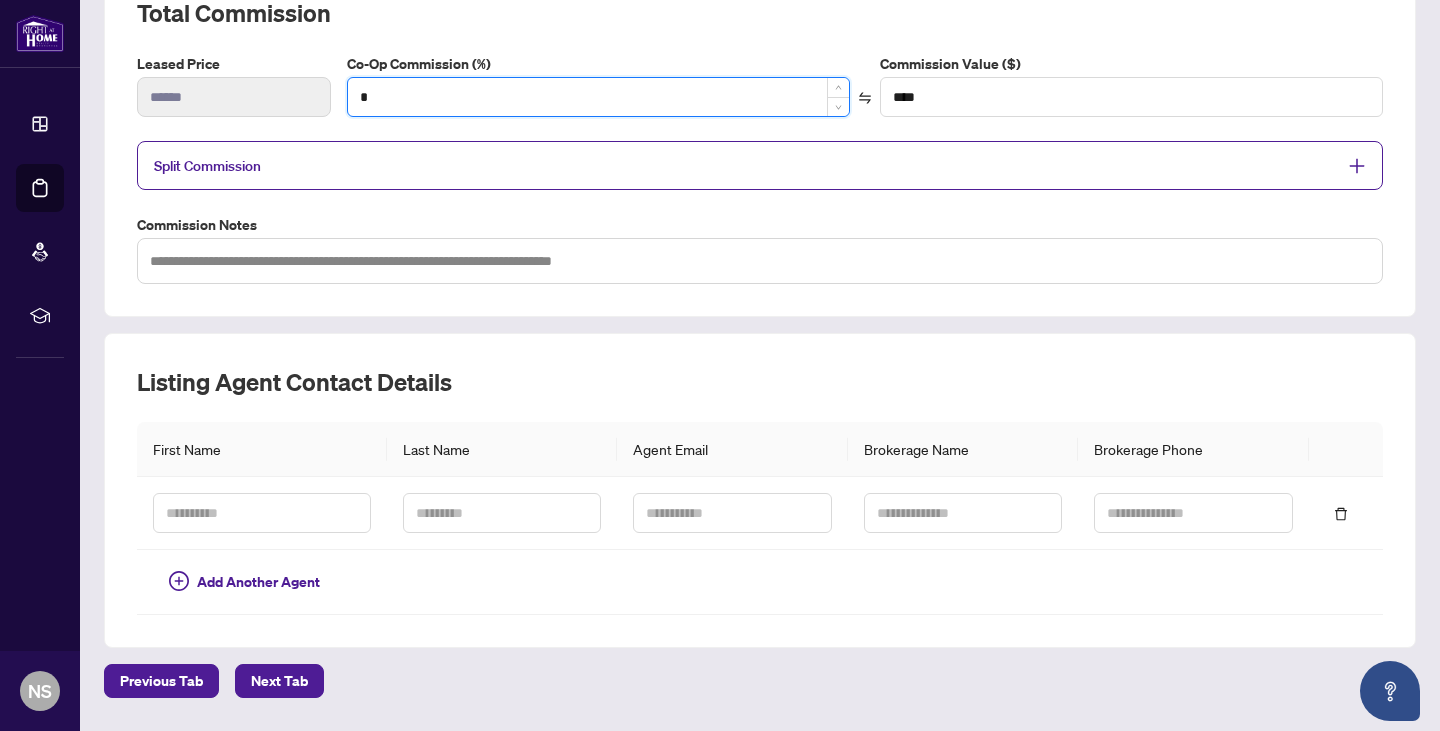 type on "**" 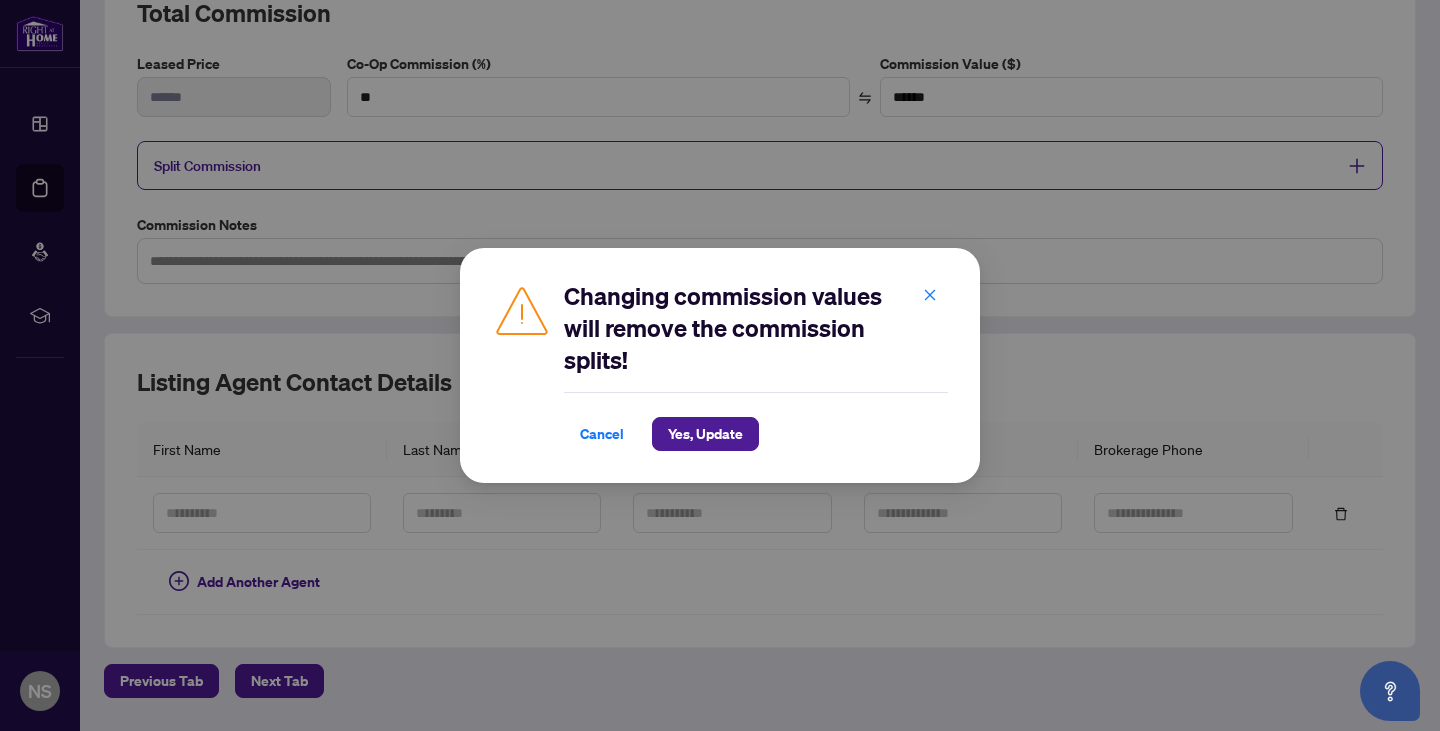 click on "Changing commission values will remove the commission splits! Cancel Yes, Update Cancel OK" at bounding box center (720, 365) 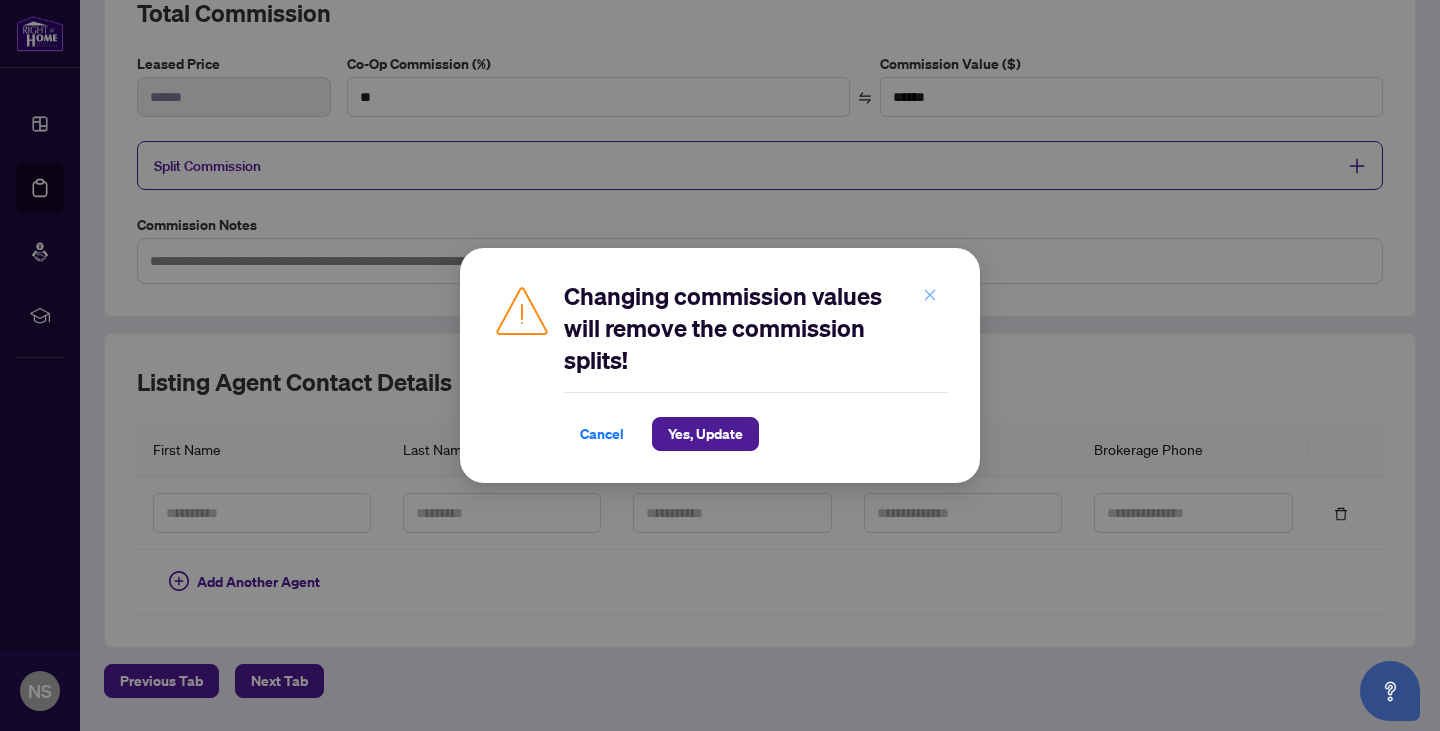 click 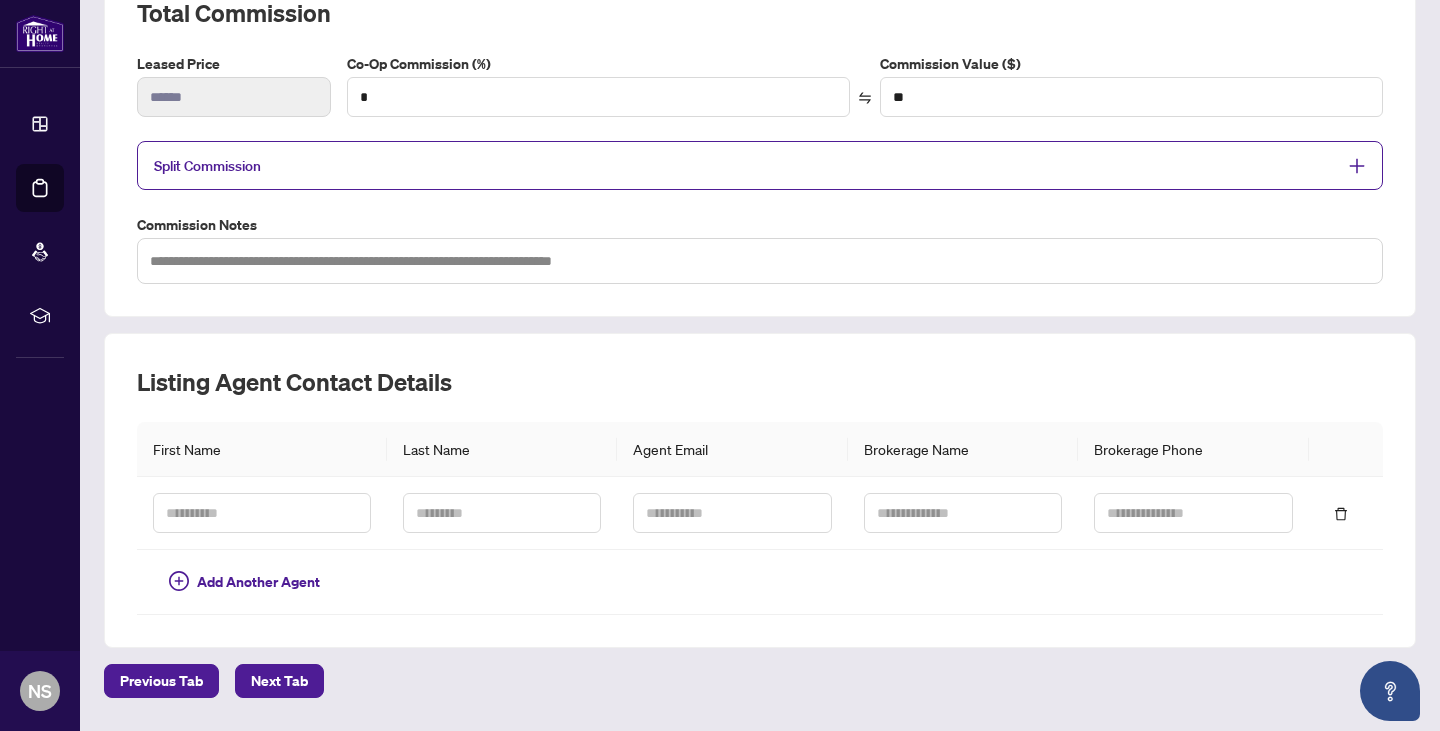 click on "Split Commission" at bounding box center (745, 165) 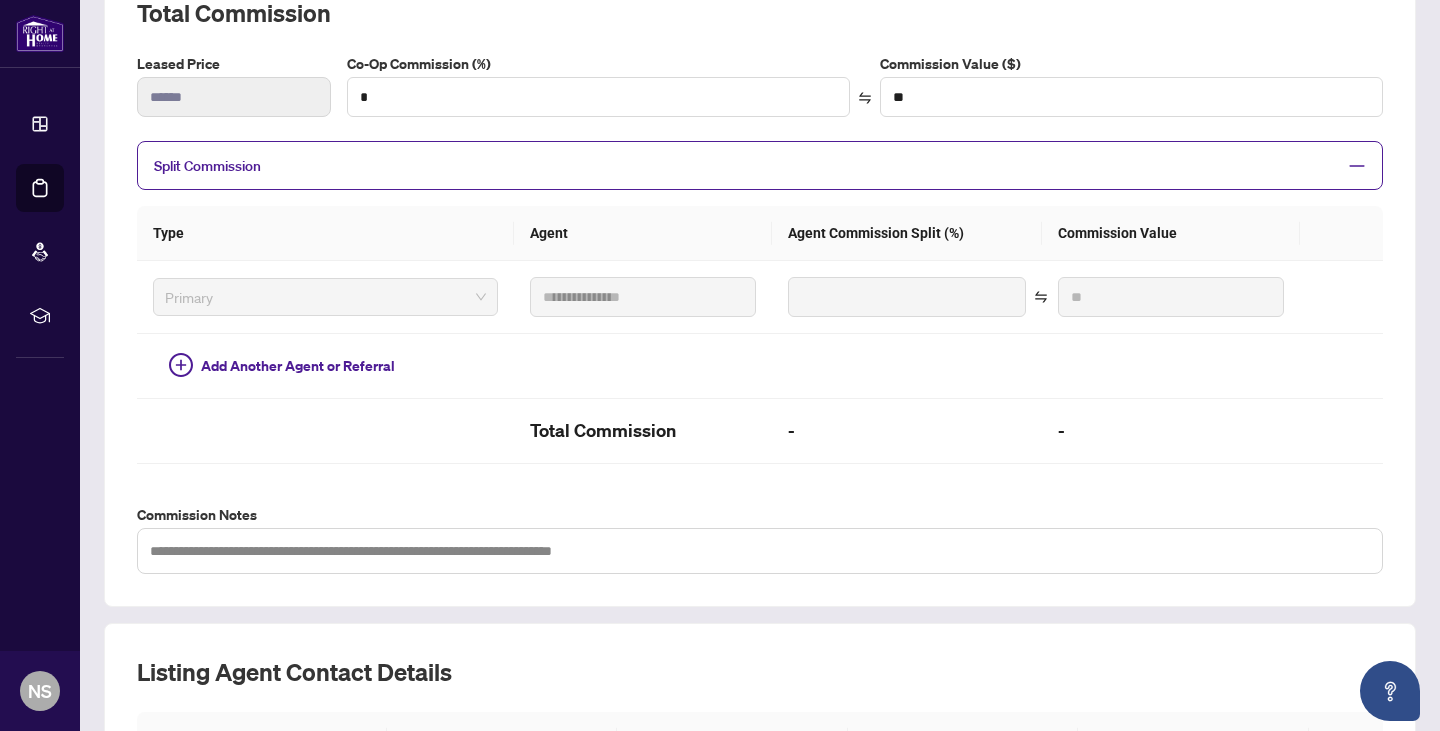 click on "Split Commission" at bounding box center (745, 165) 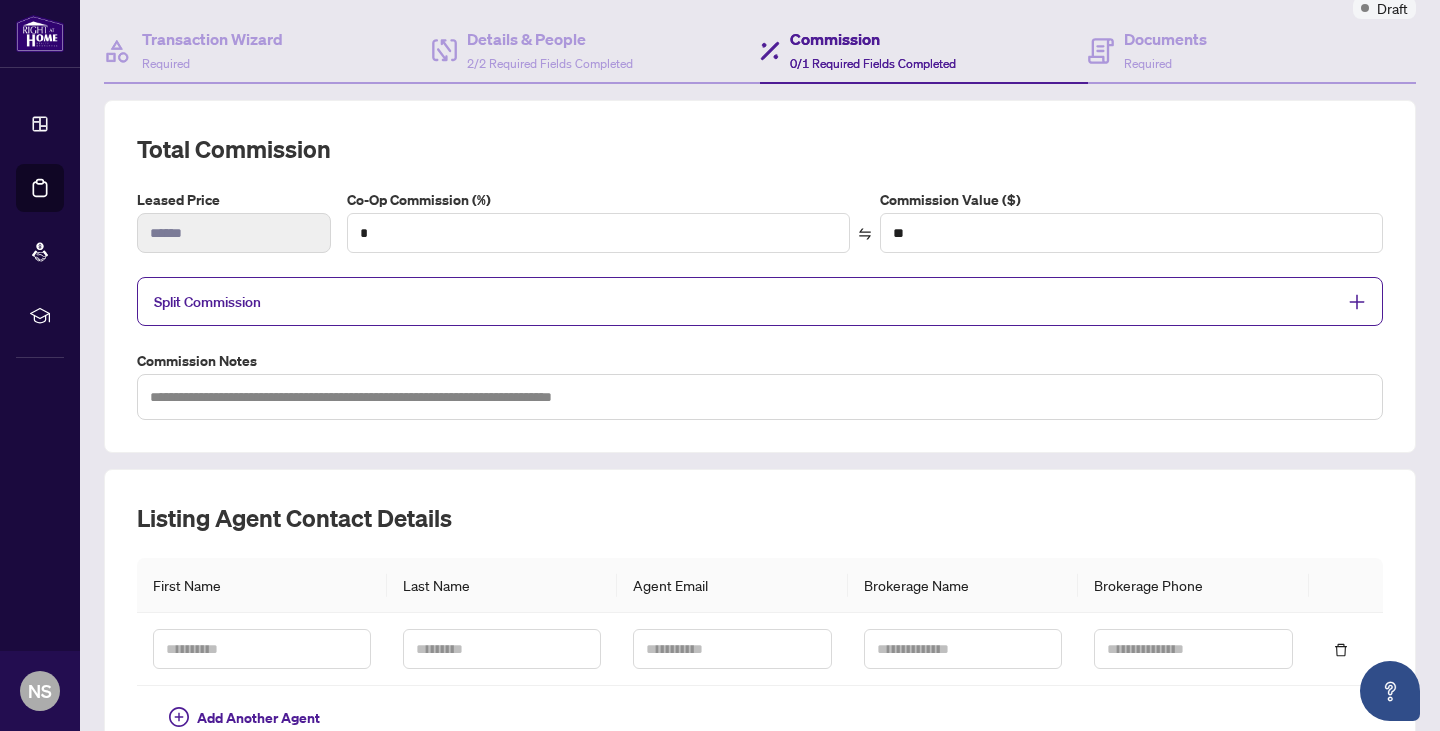 scroll, scrollTop: 177, scrollLeft: 0, axis: vertical 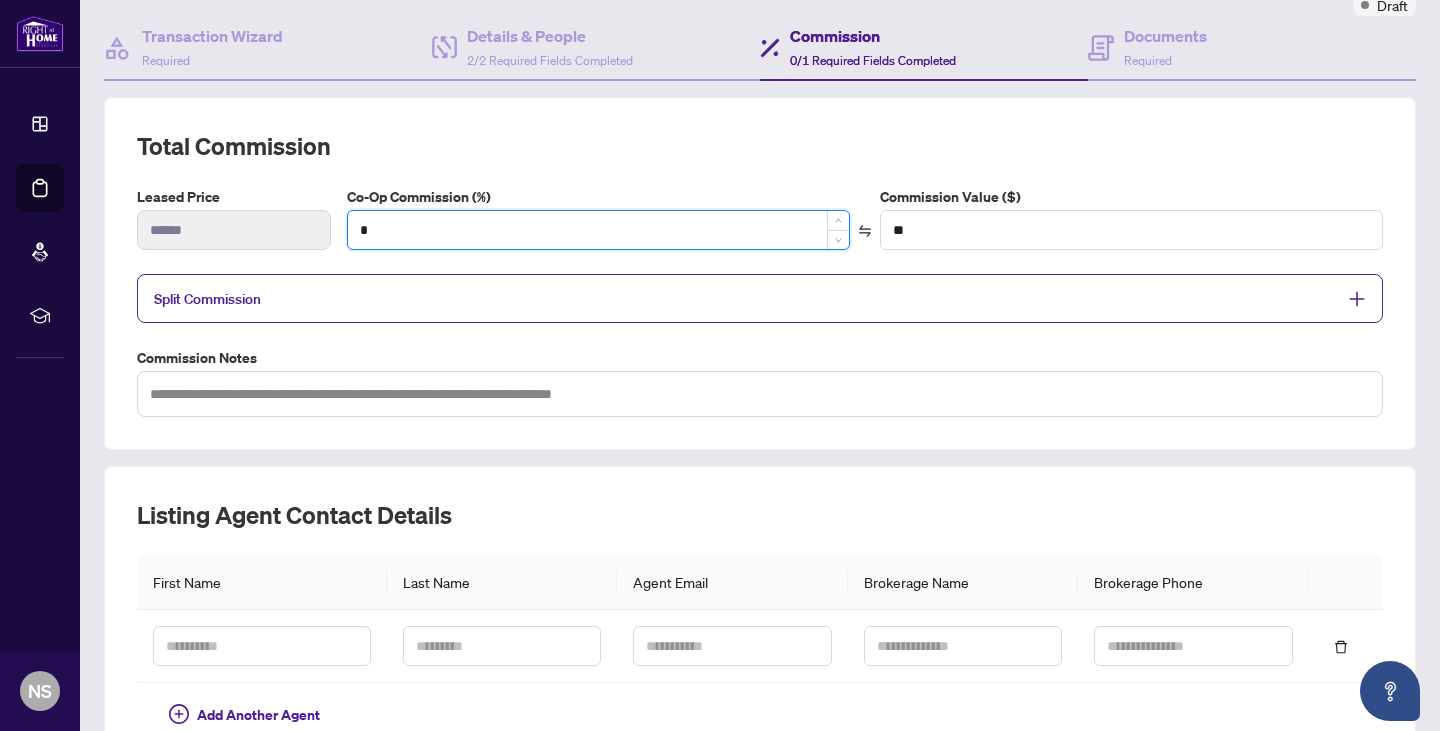 click on "*" at bounding box center (598, 230) 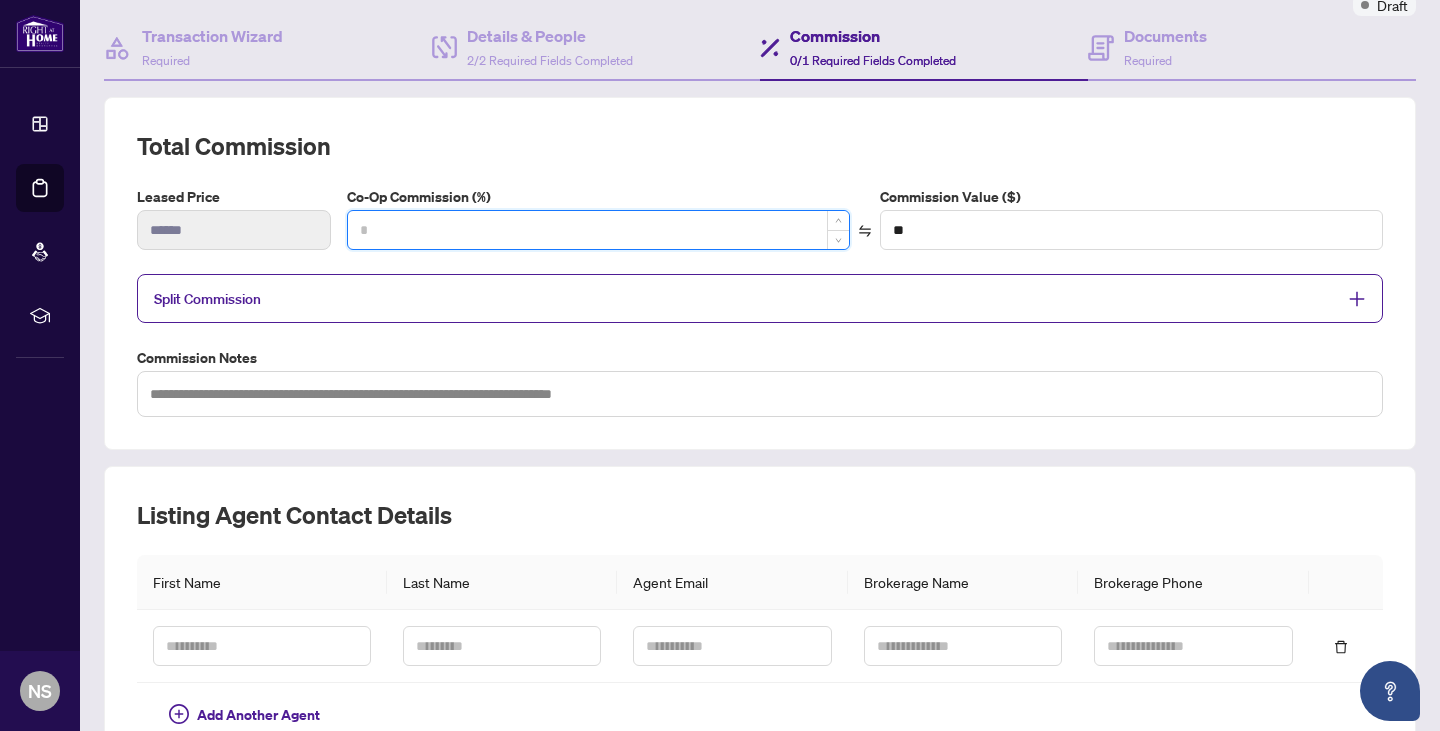 type on "*" 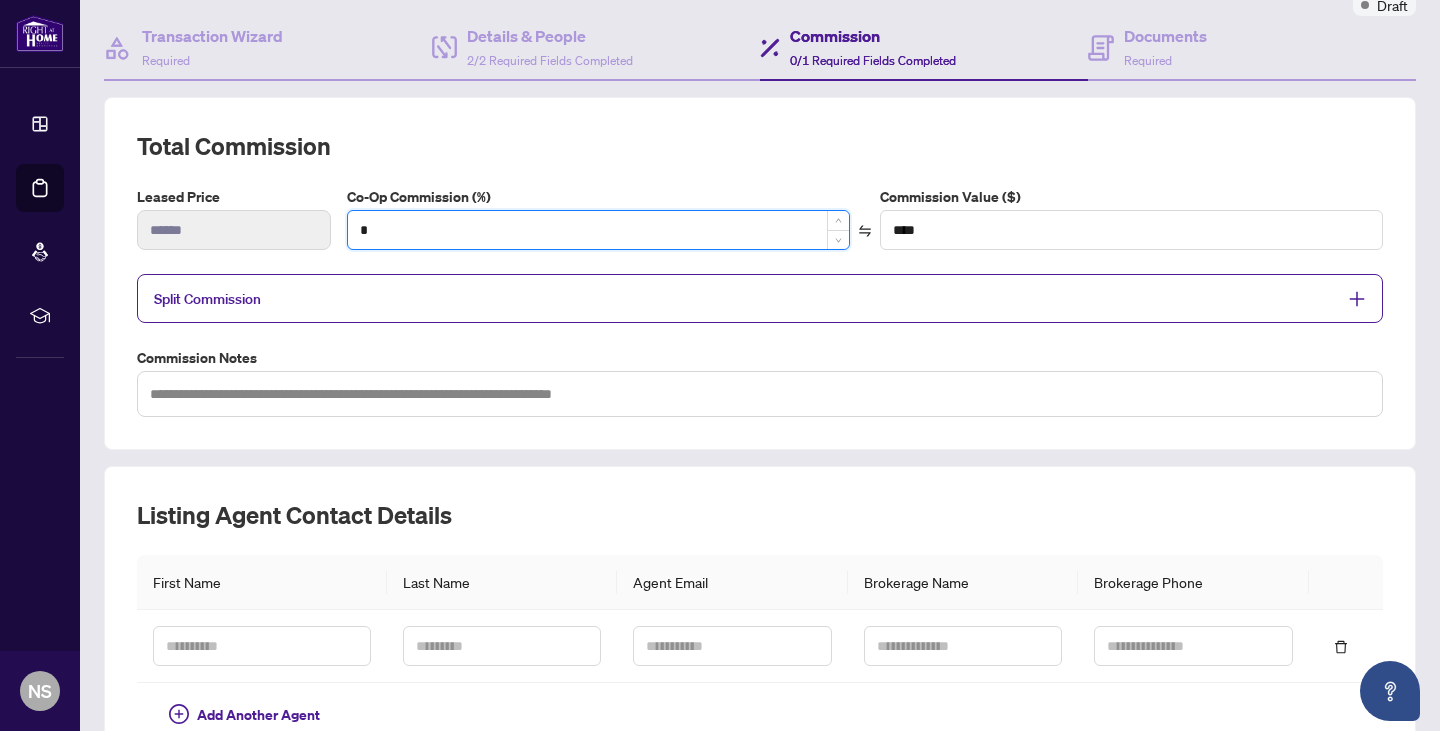 type on "**" 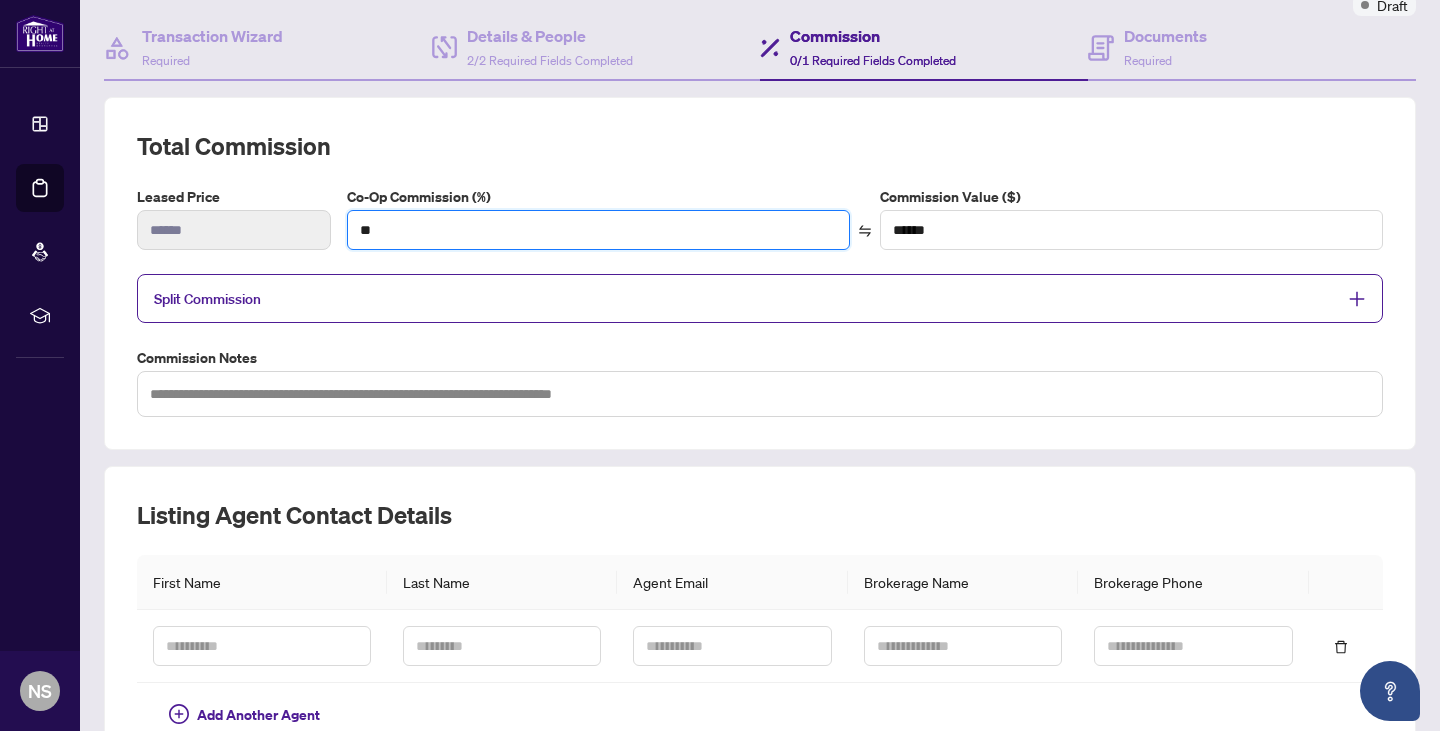 type on "**" 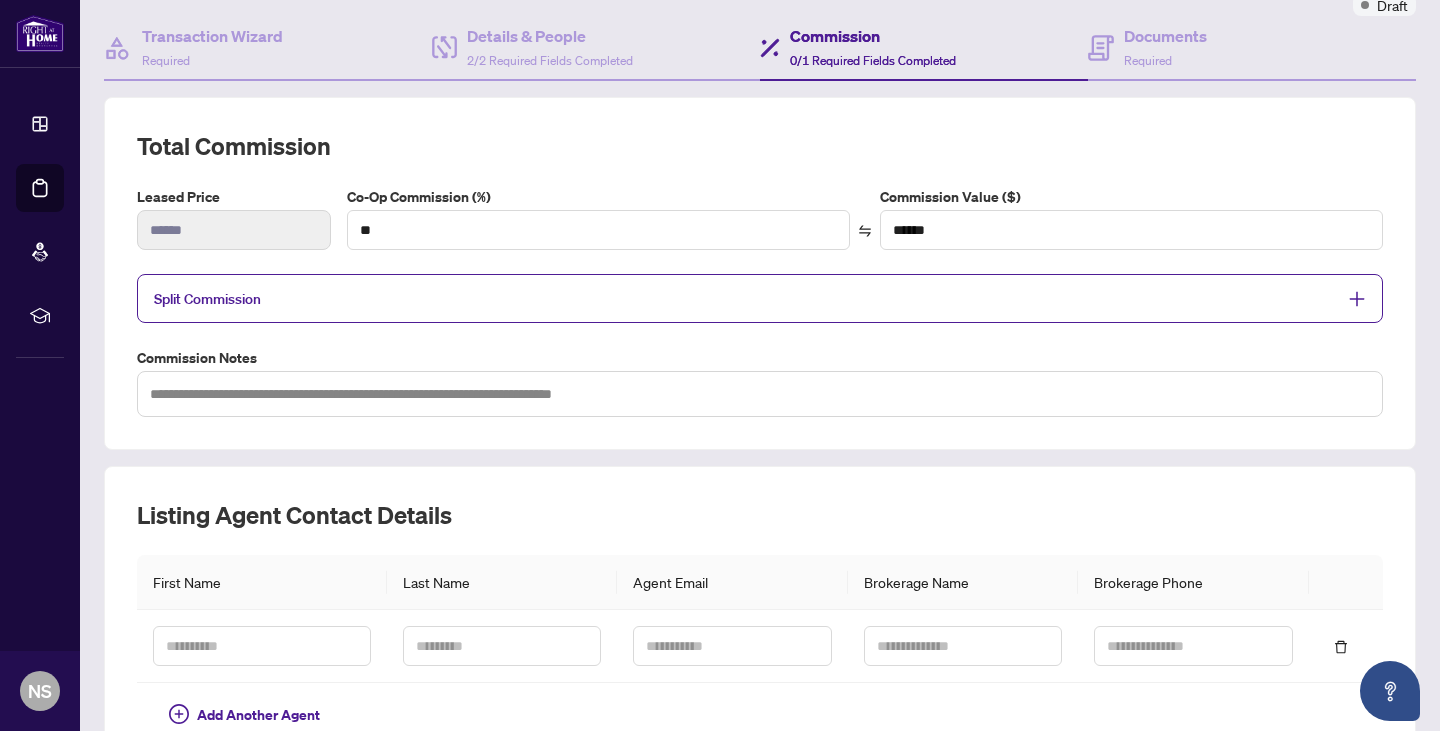 click on "**********" at bounding box center (720, 365) 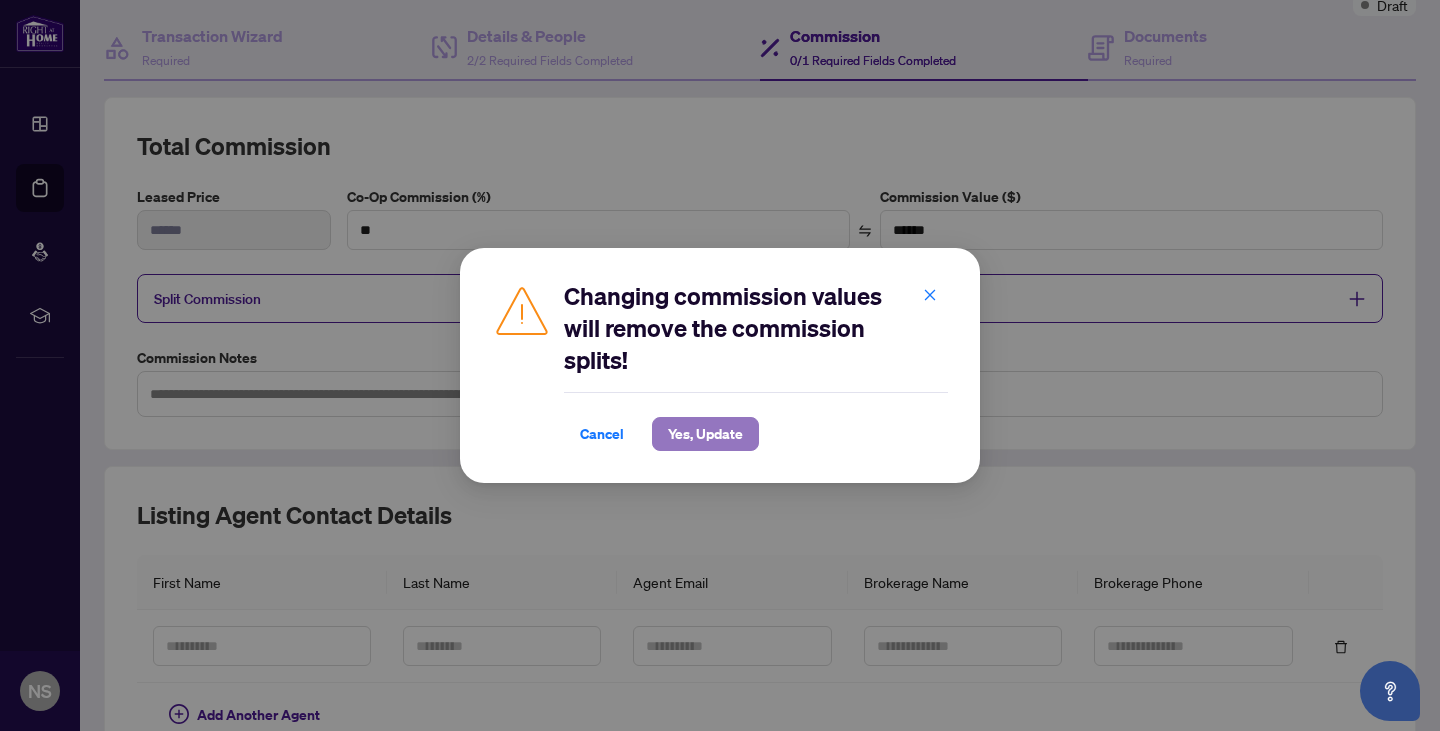 click on "Yes, Update" at bounding box center [705, 434] 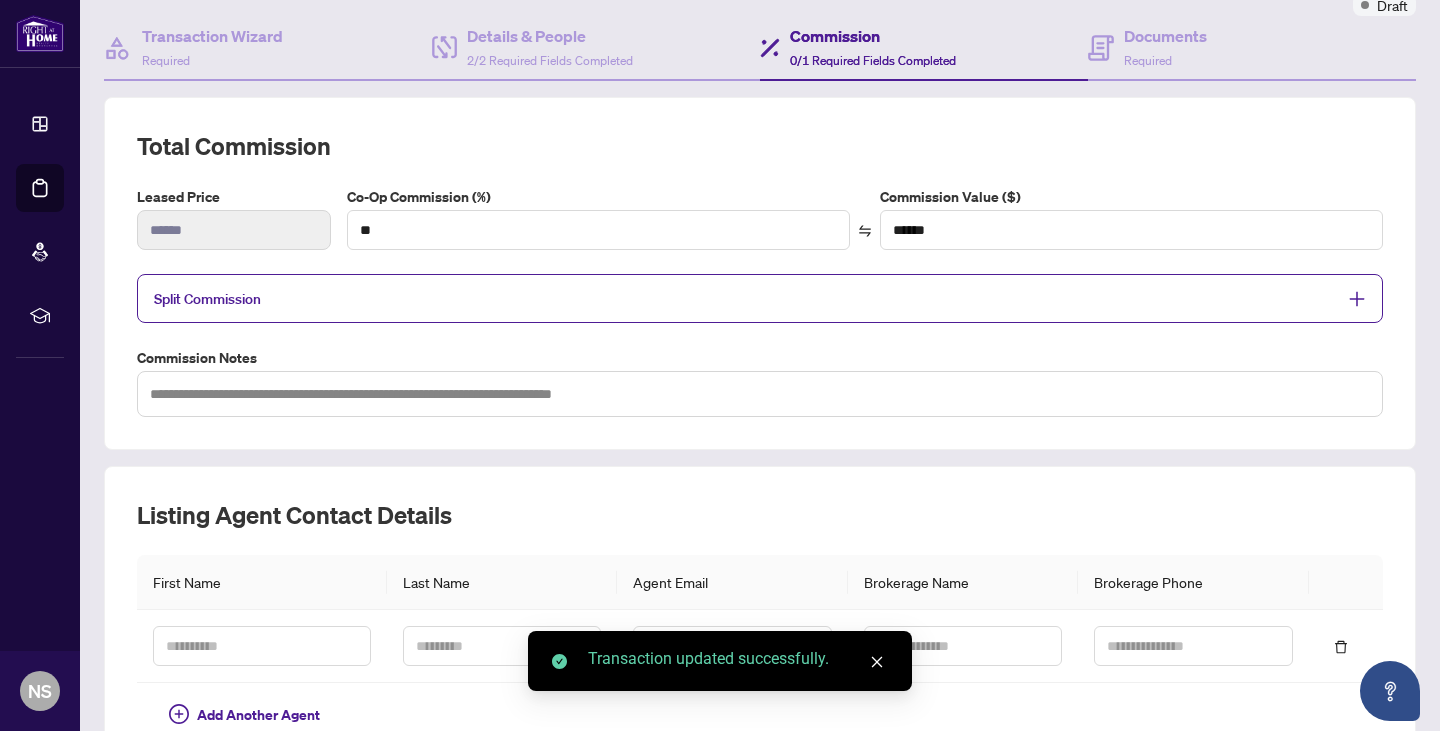scroll, scrollTop: 368, scrollLeft: 0, axis: vertical 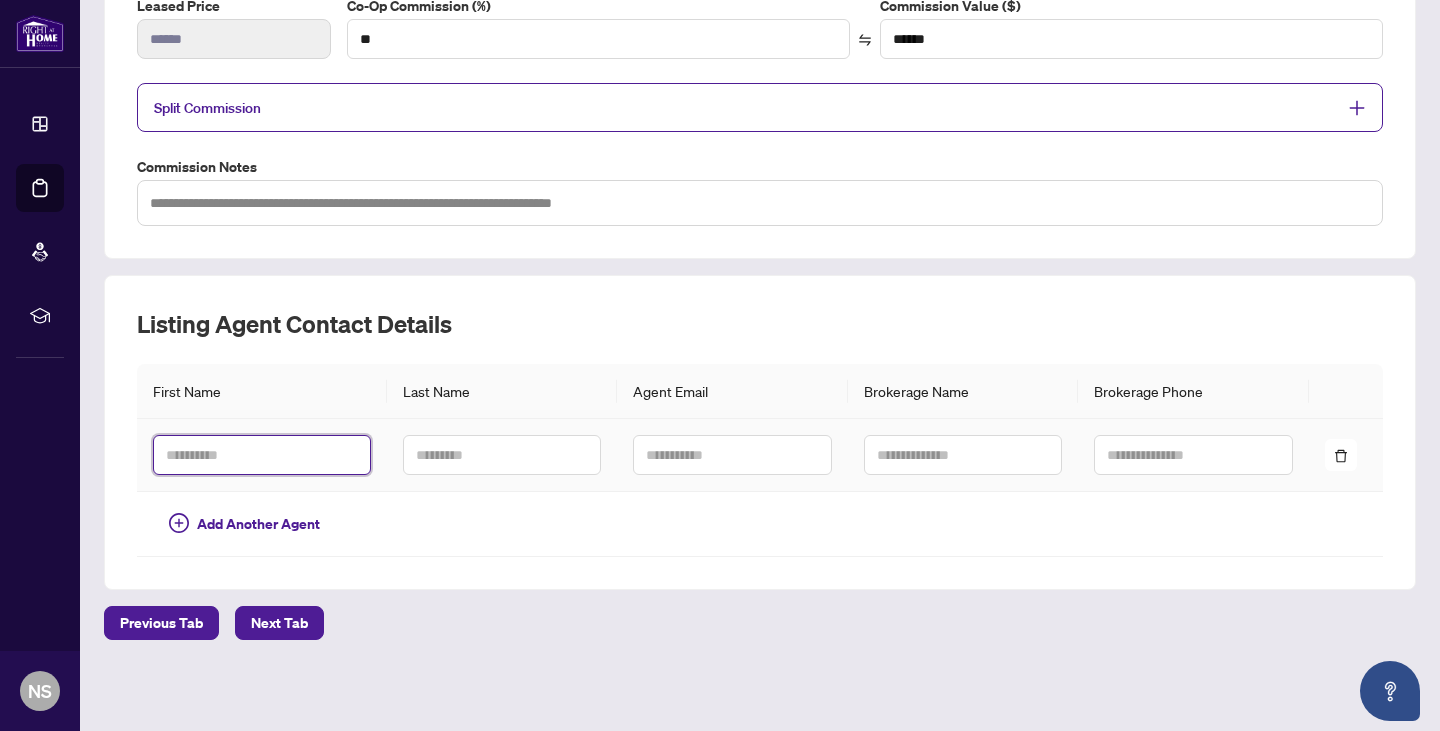 click at bounding box center (262, 455) 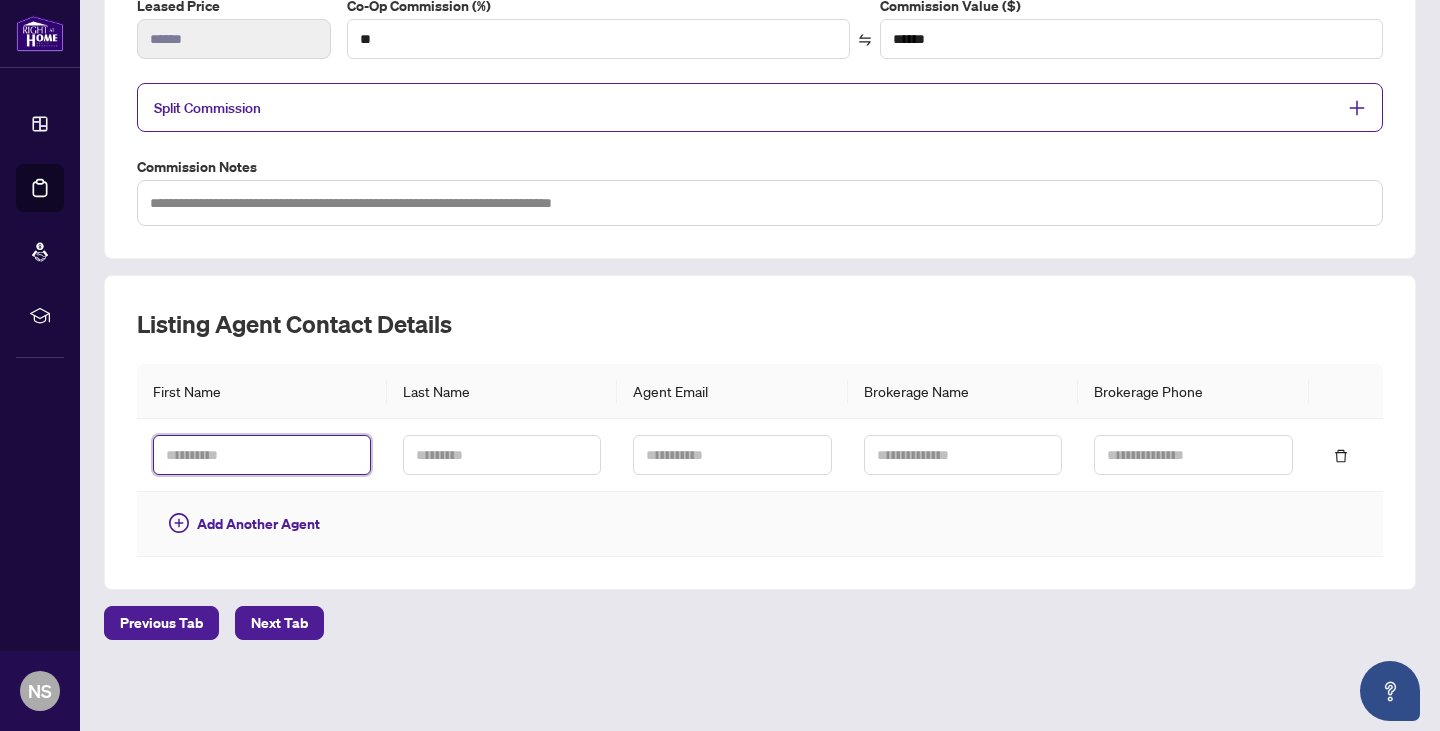 paste on "*********" 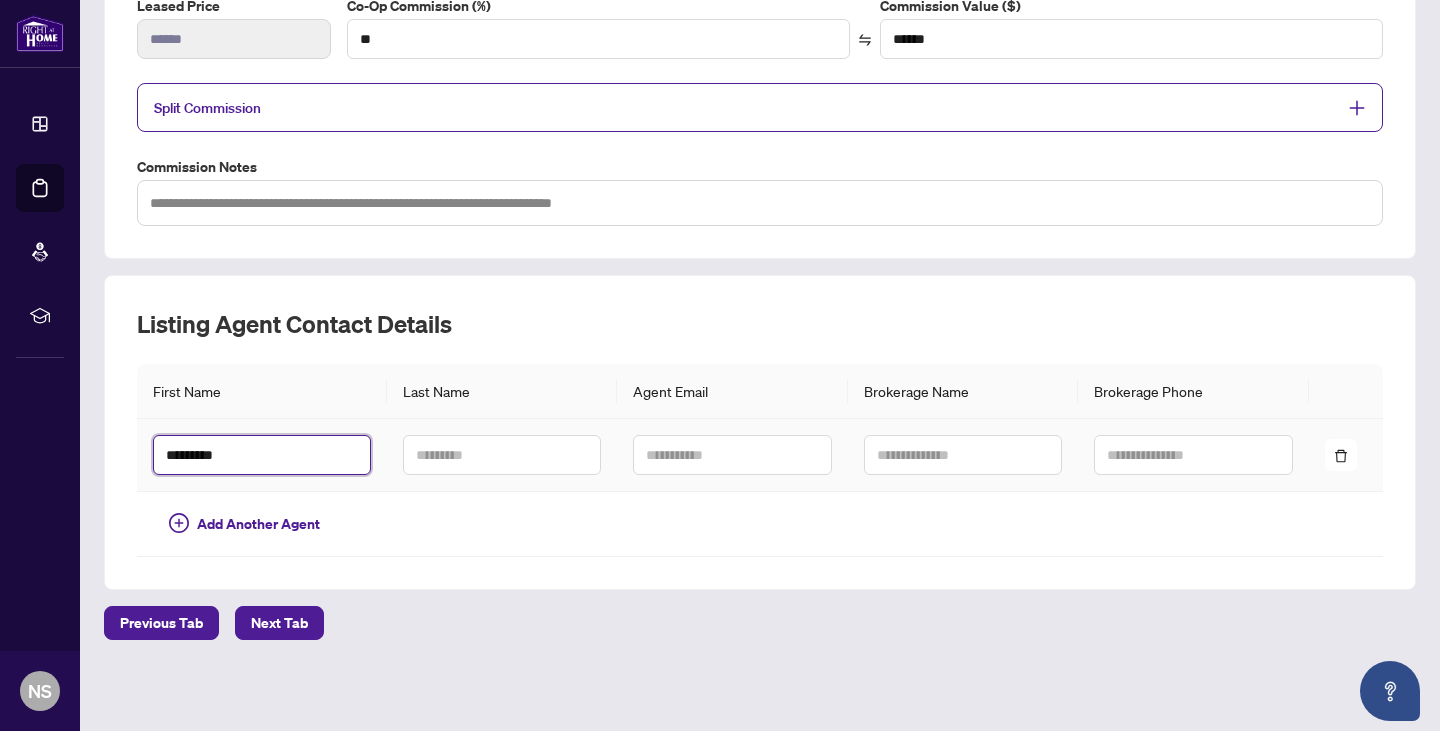 type on "*********" 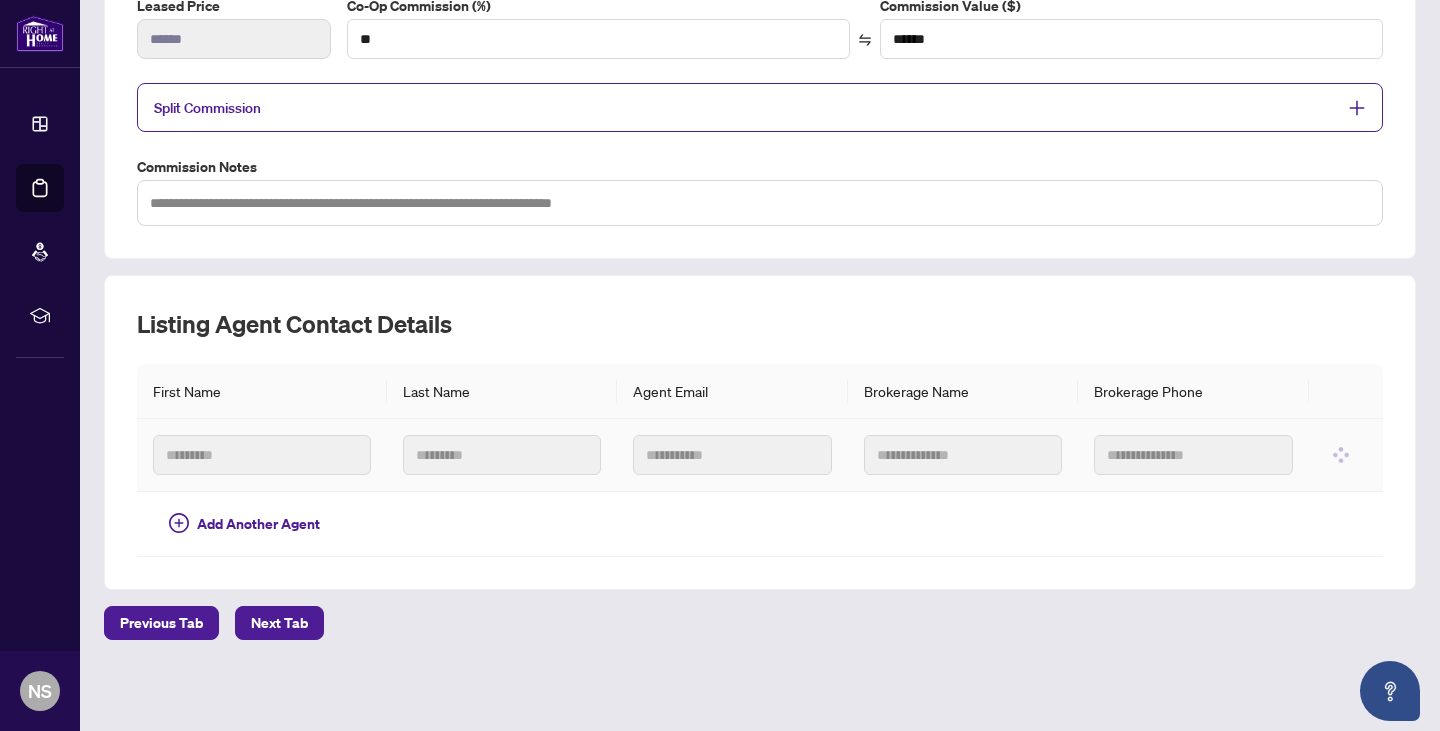 click on "*********" at bounding box center [262, 455] 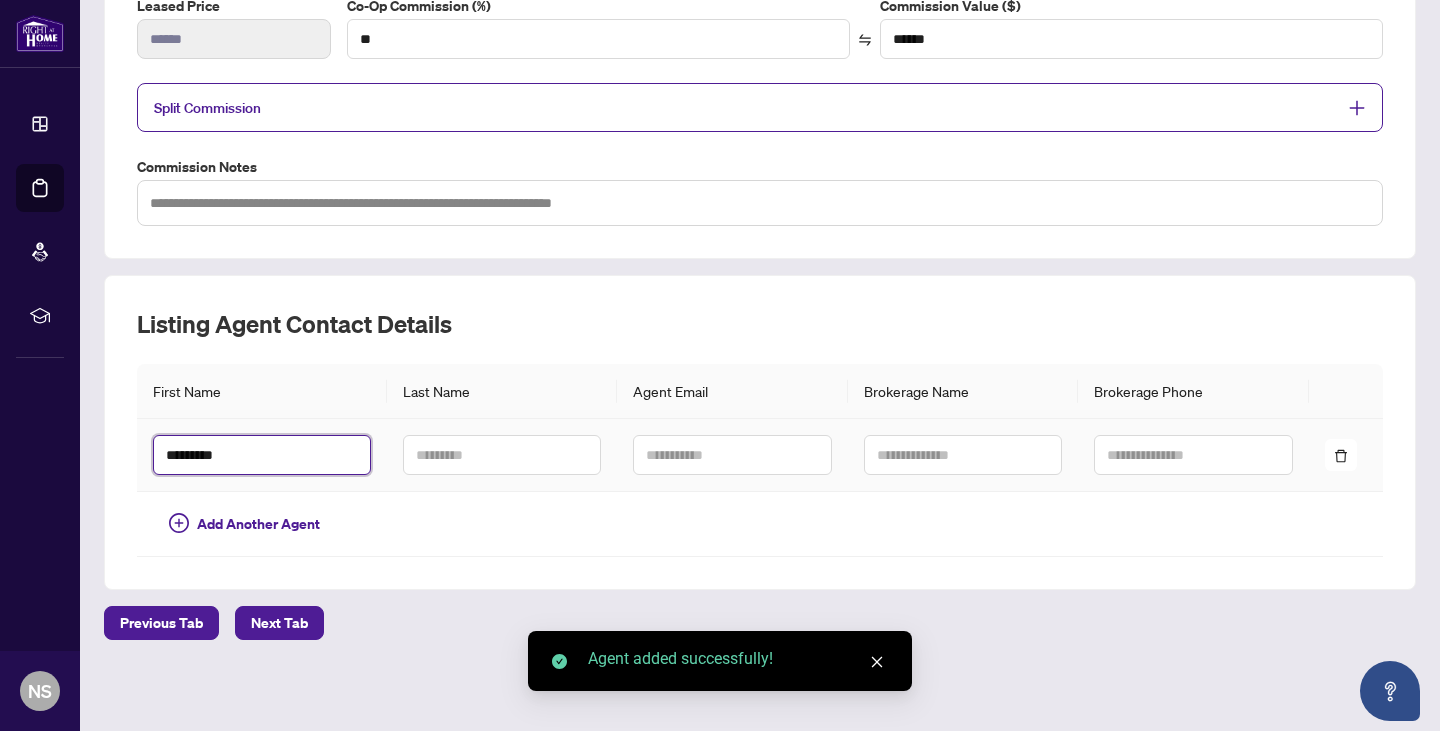 drag, startPoint x: 208, startPoint y: 453, endPoint x: 257, endPoint y: 453, distance: 49 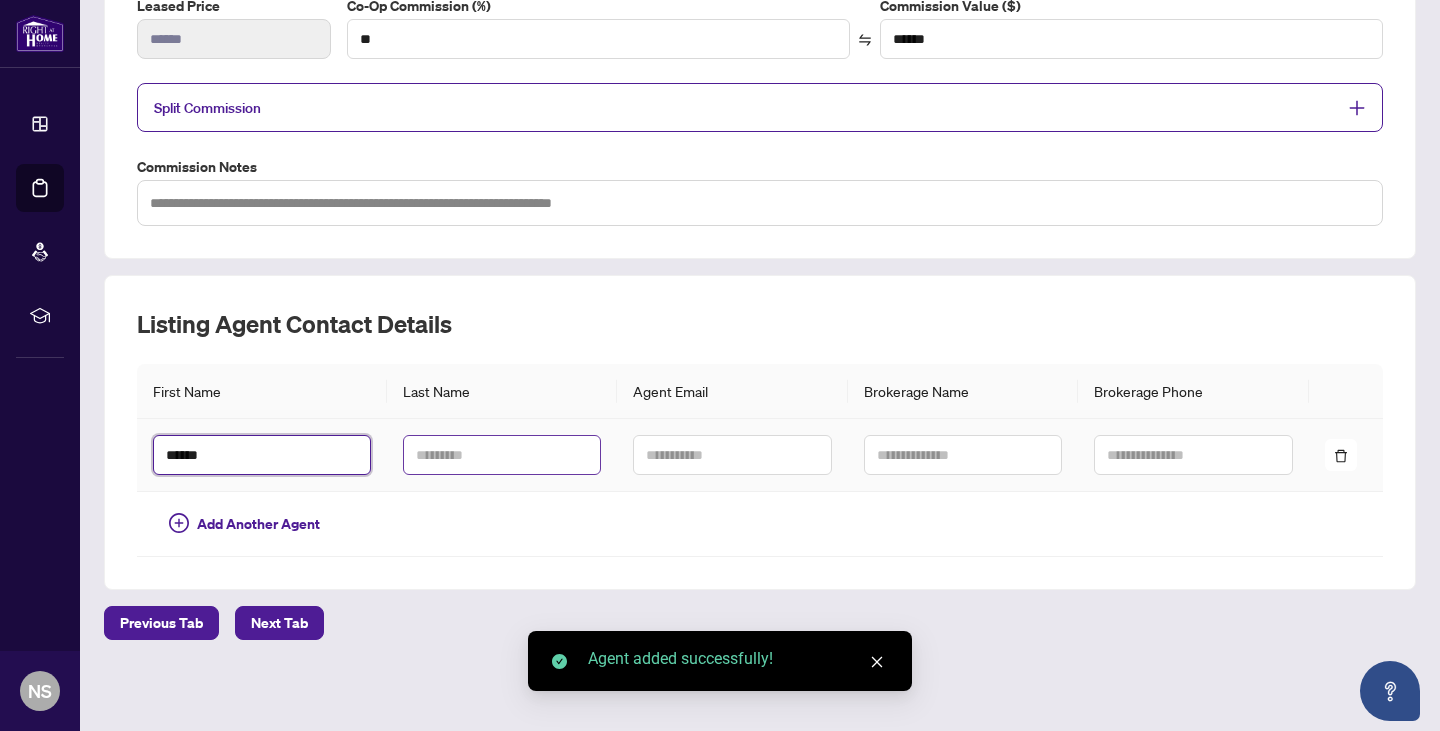 type on "*****" 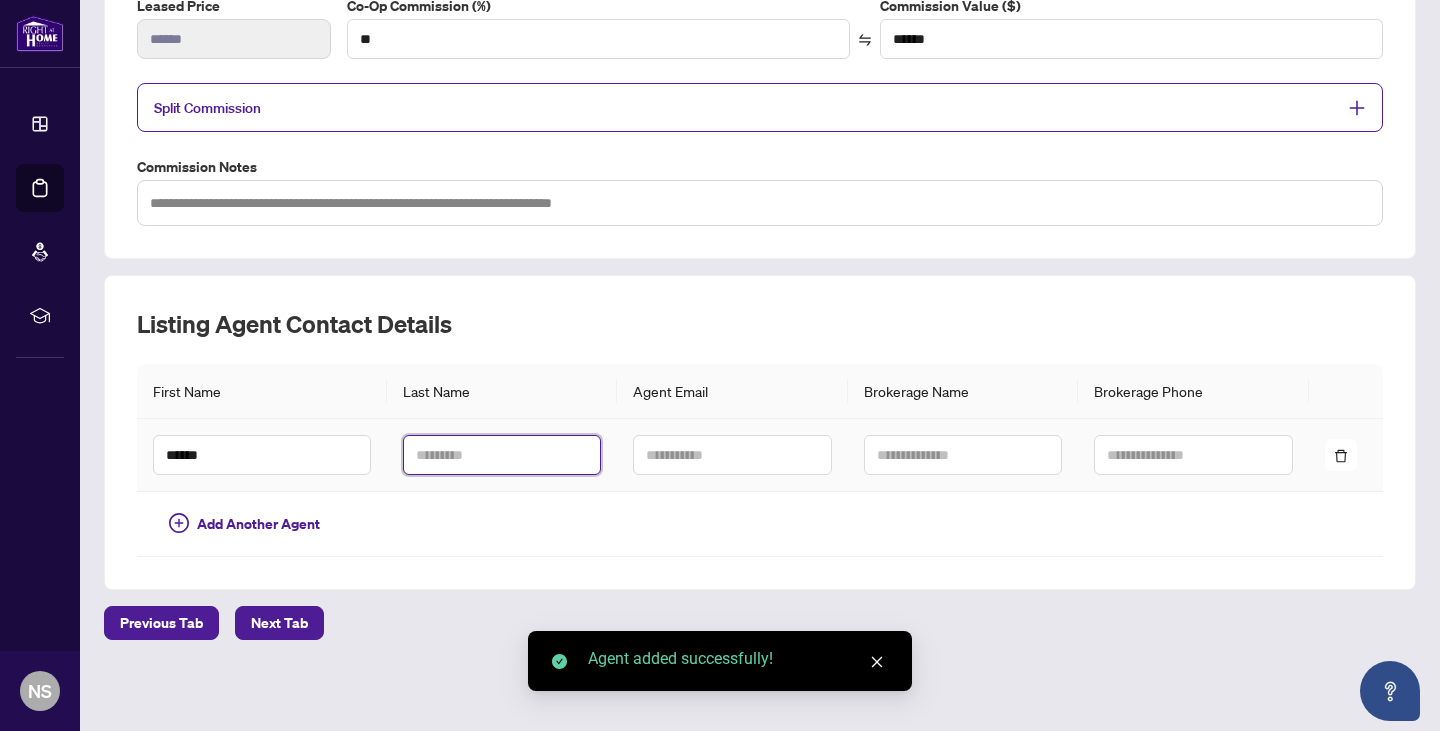click at bounding box center [502, 455] 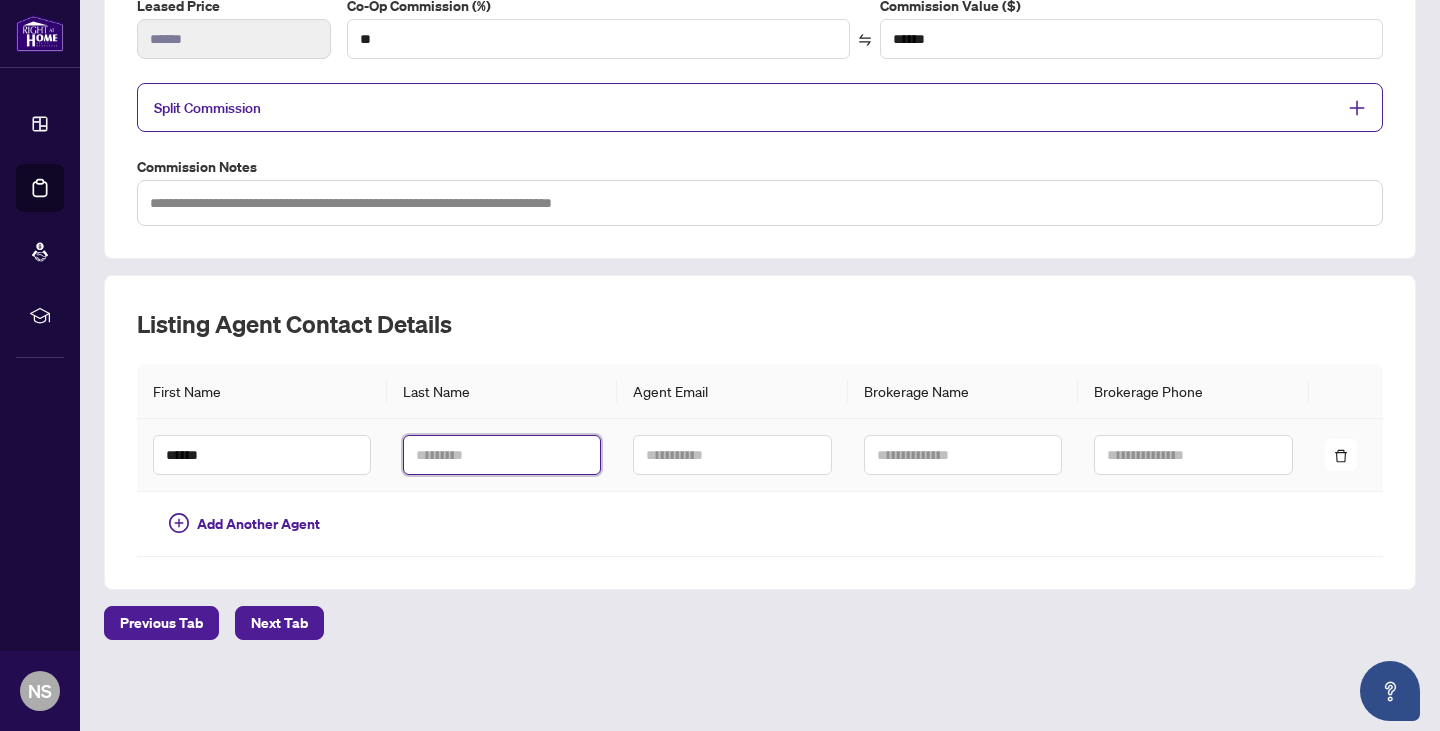 paste on "***" 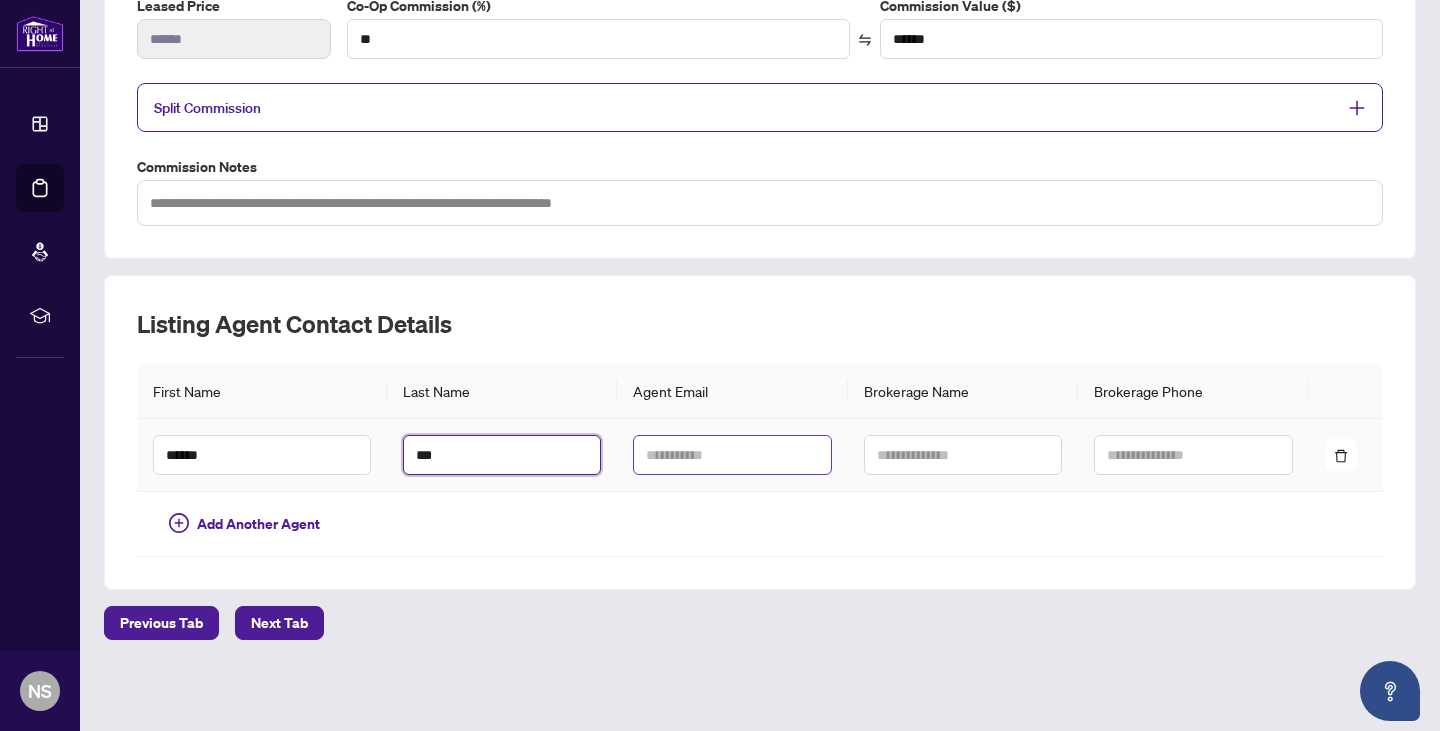 type on "***" 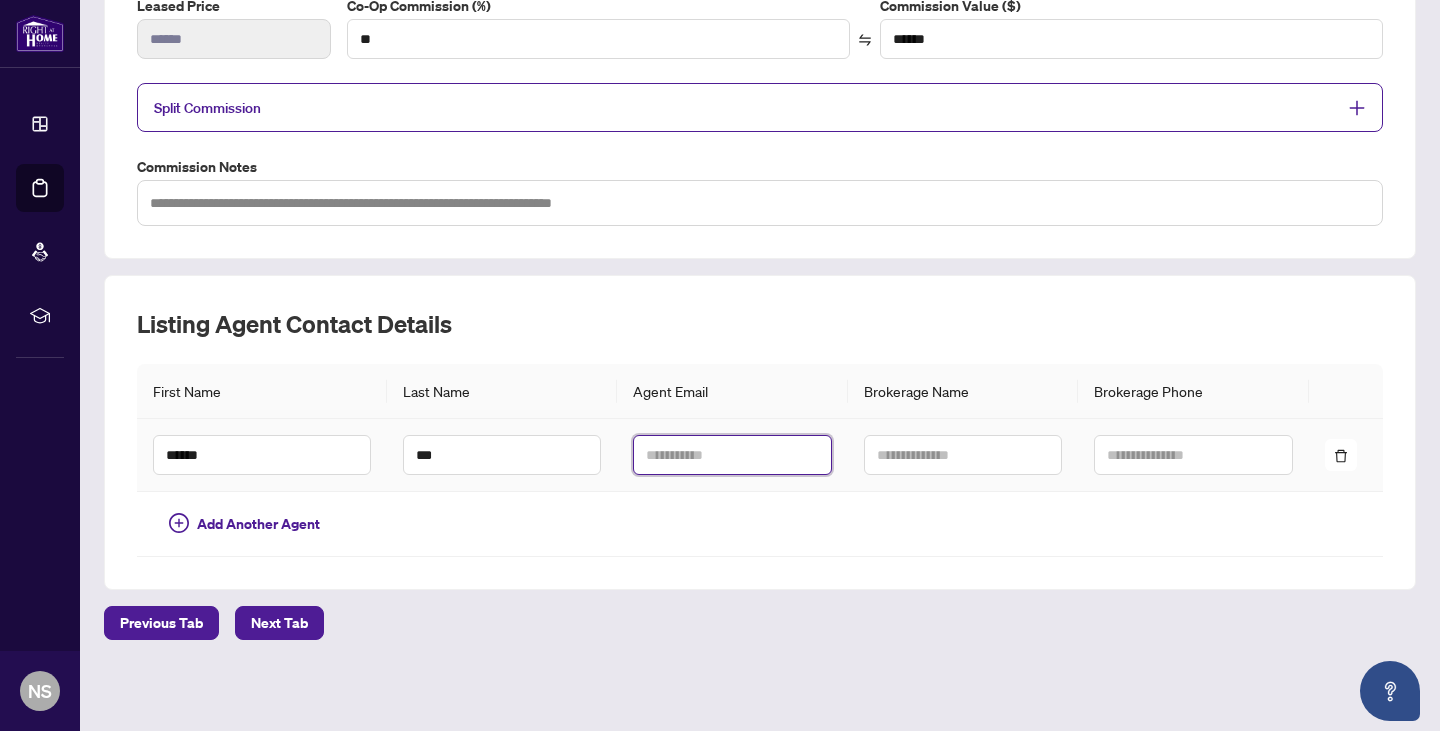 click at bounding box center [732, 455] 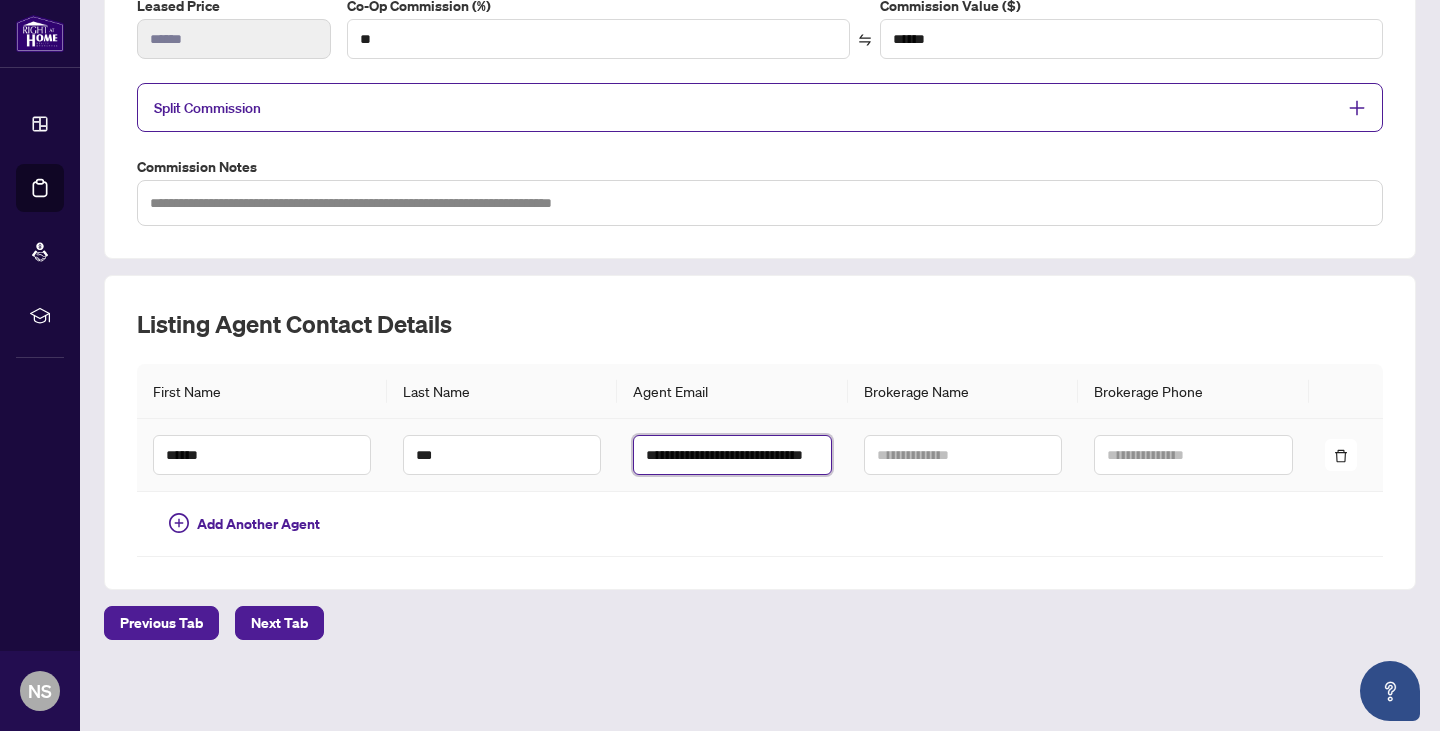 scroll, scrollTop: 0, scrollLeft: 68, axis: horizontal 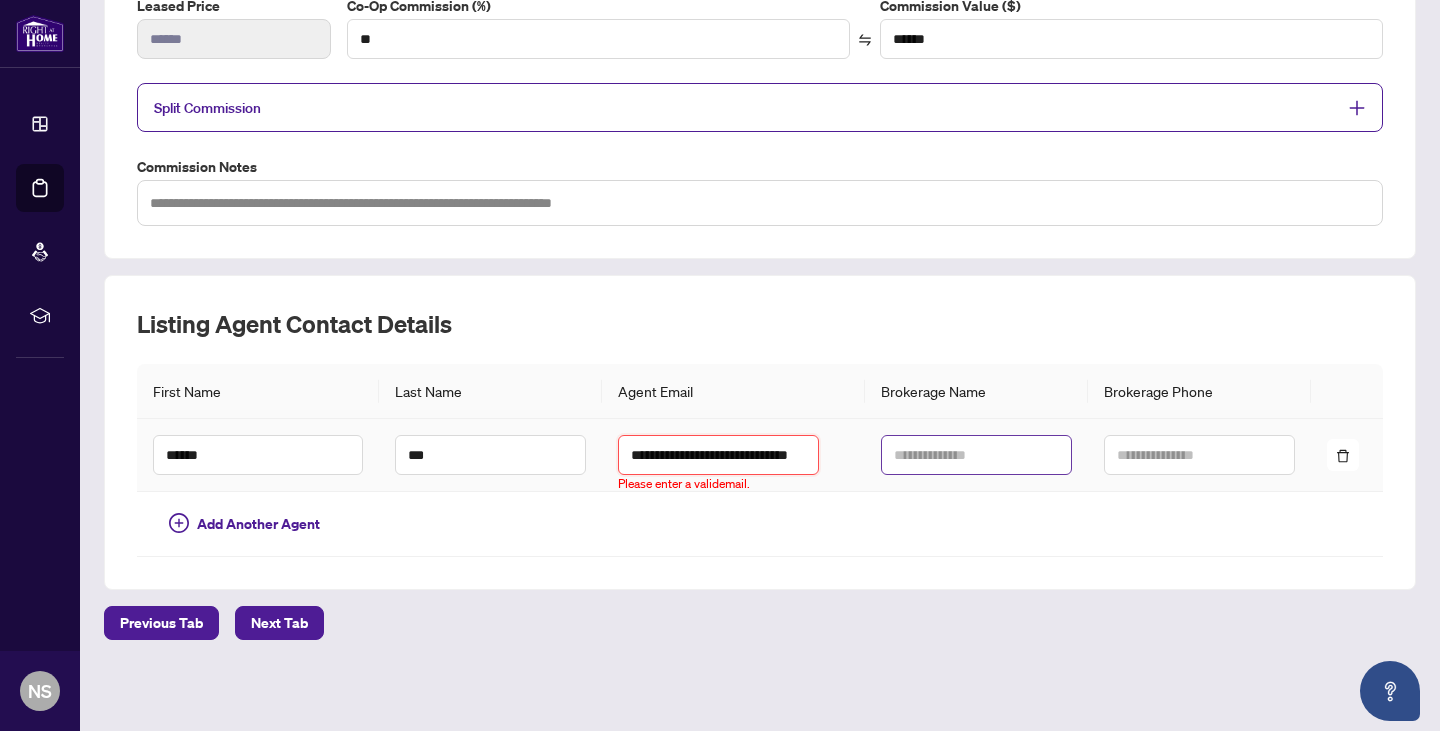 type on "**********" 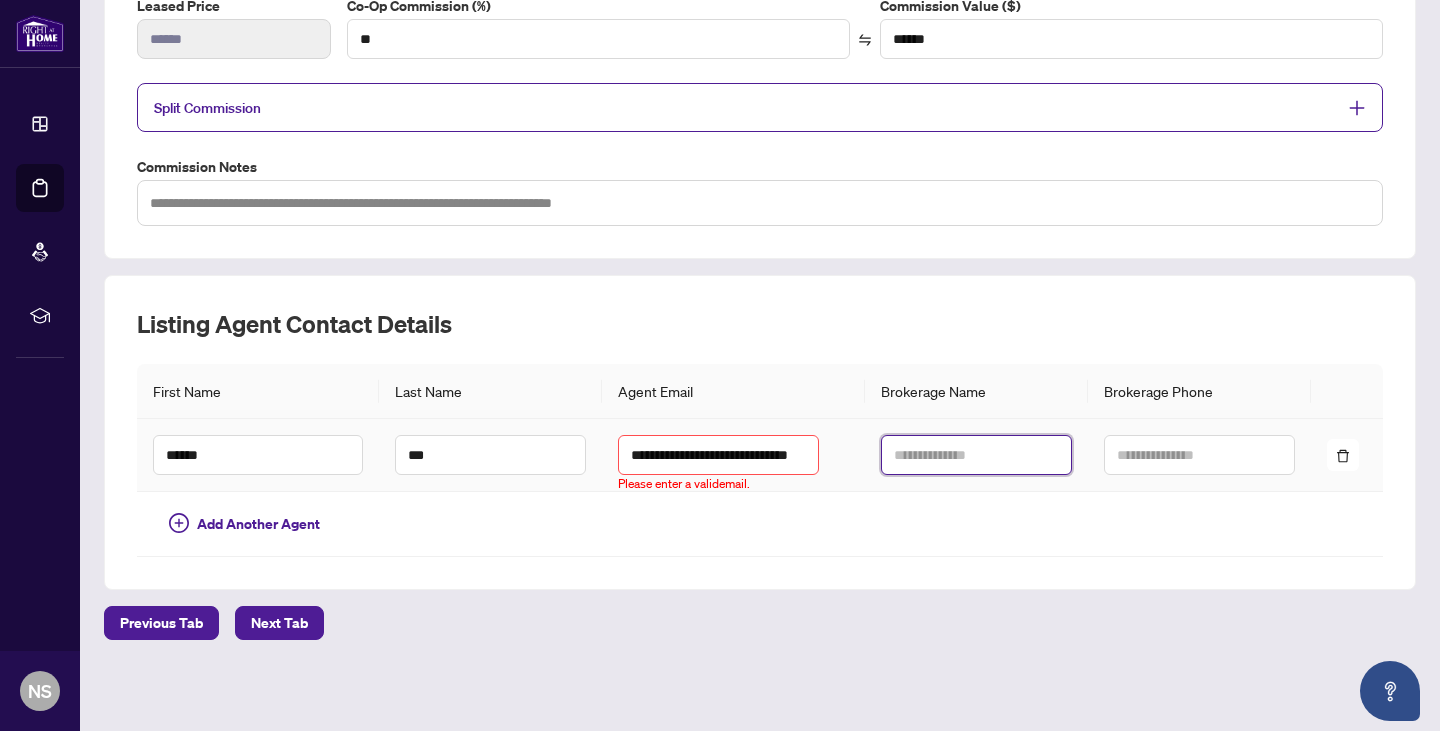 click at bounding box center [976, 455] 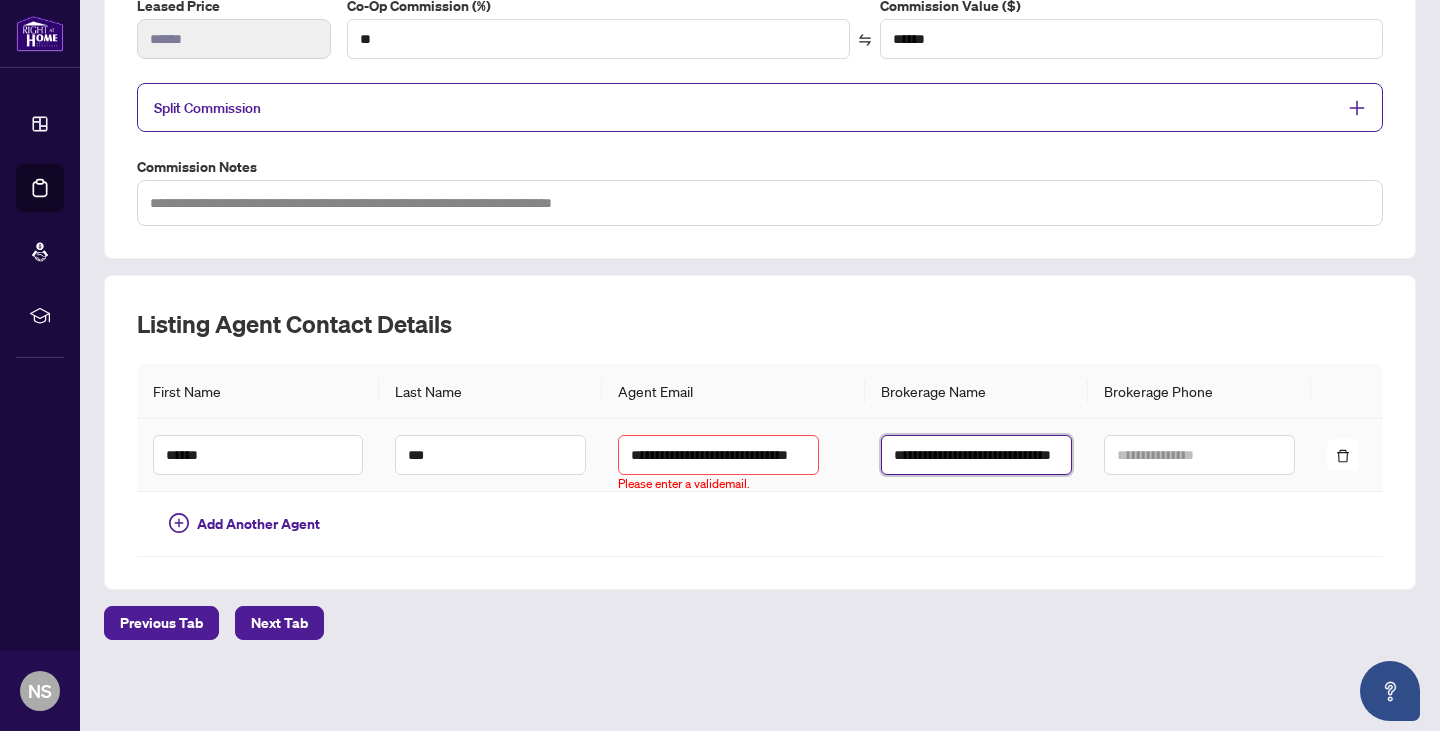 scroll, scrollTop: 0, scrollLeft: 67, axis: horizontal 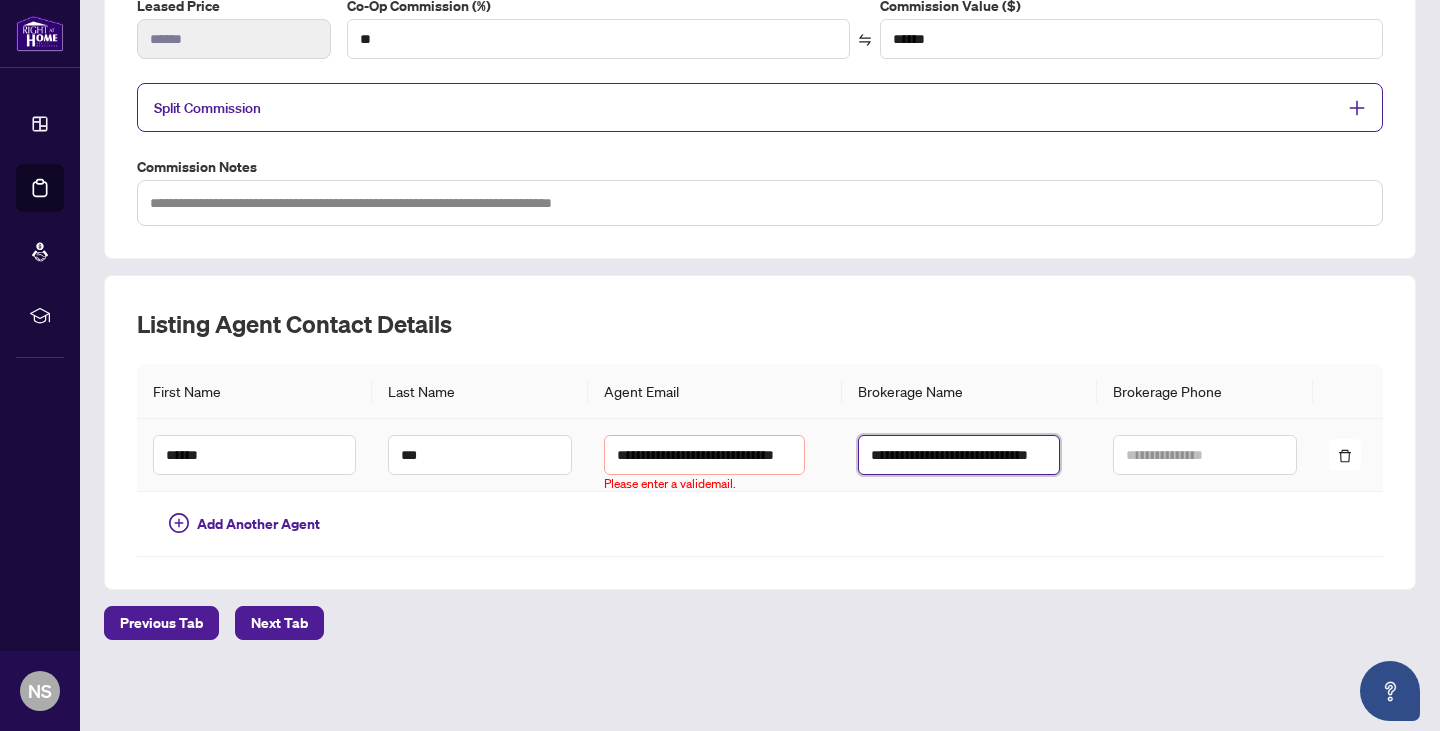 type on "**********" 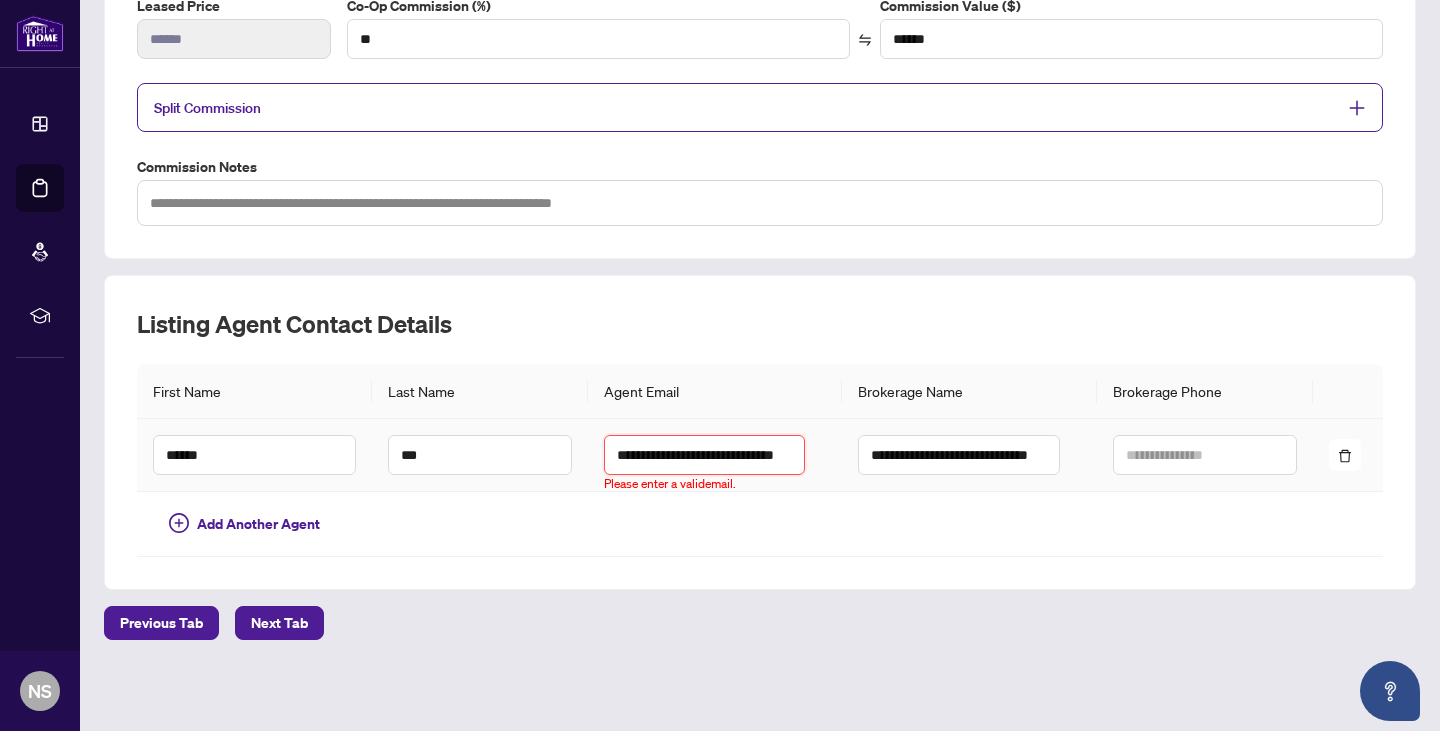 click on "**********" at bounding box center (704, 455) 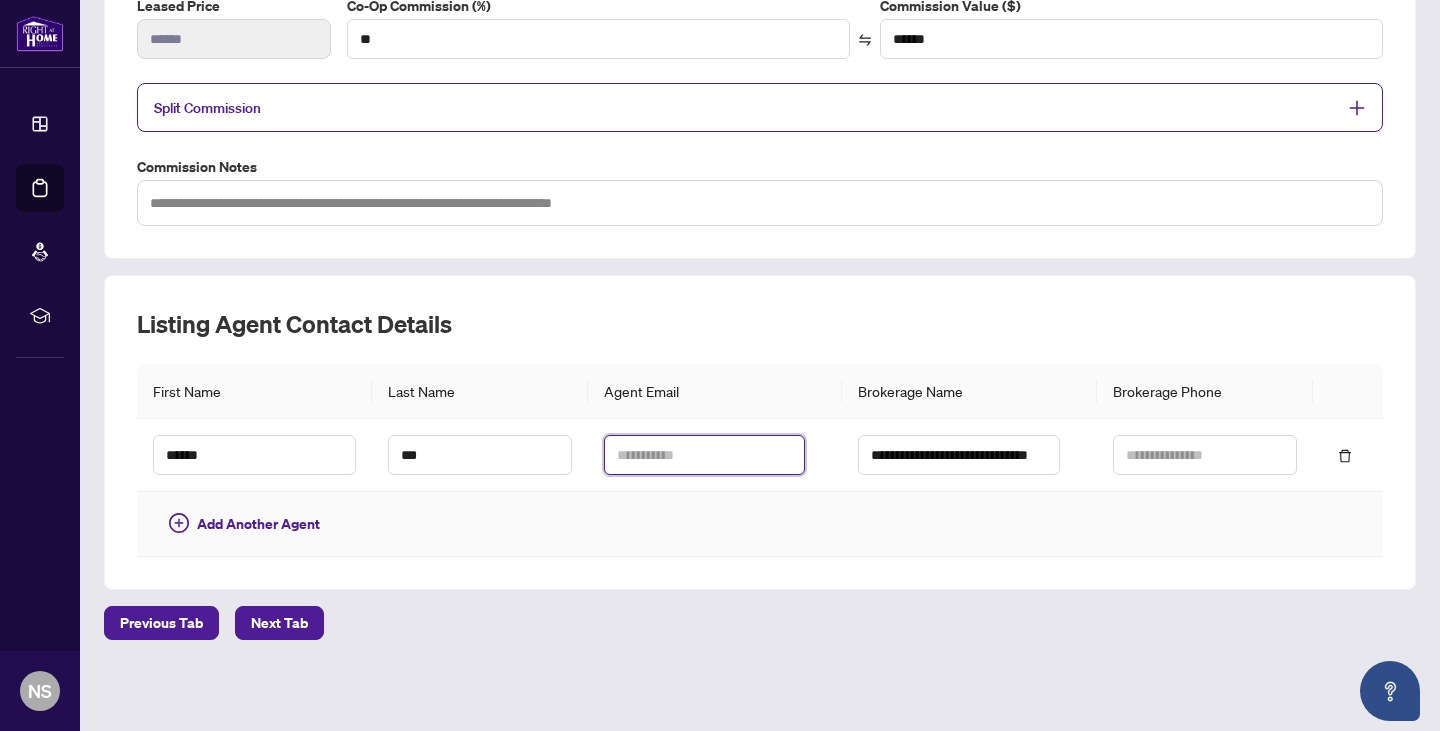 type 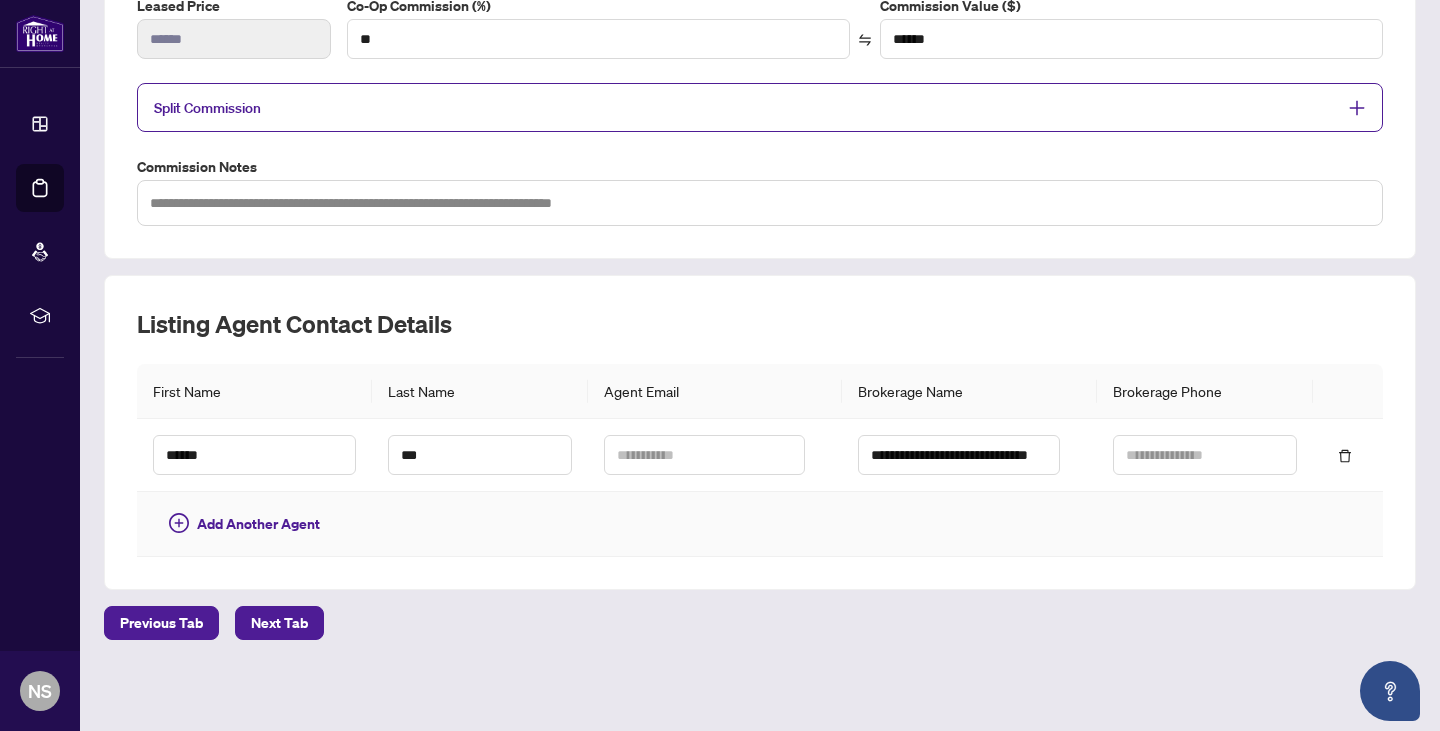 click on "**********" at bounding box center [760, 432] 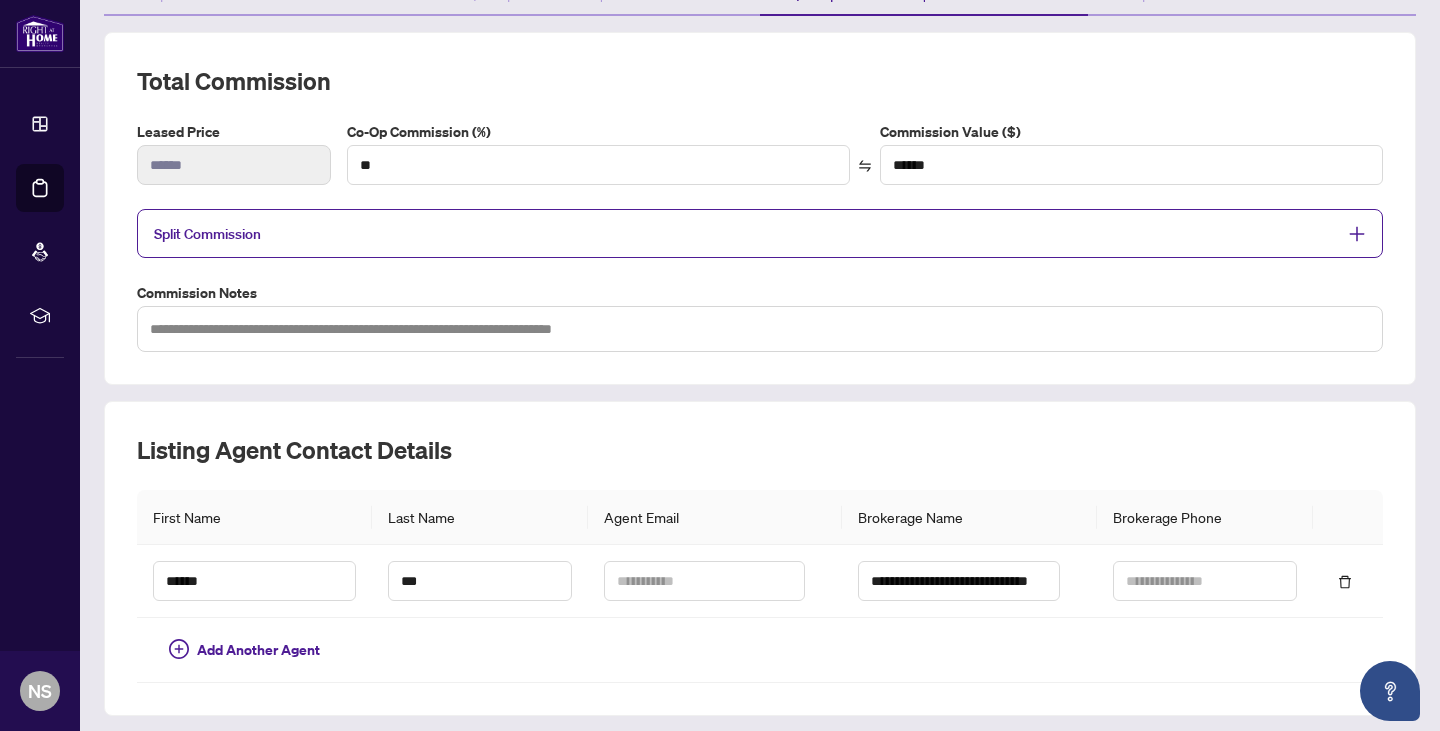 scroll, scrollTop: 0, scrollLeft: 0, axis: both 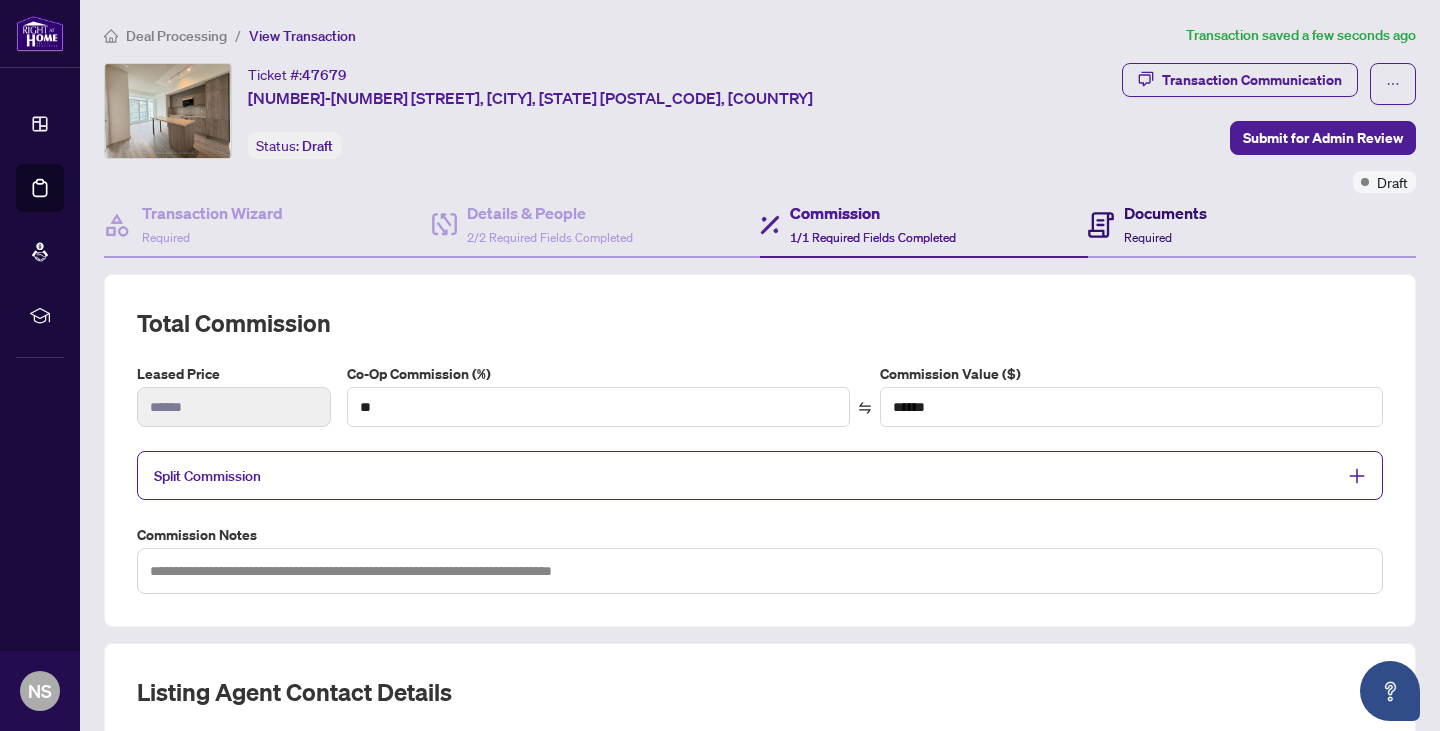click on "Documents" at bounding box center (1165, 213) 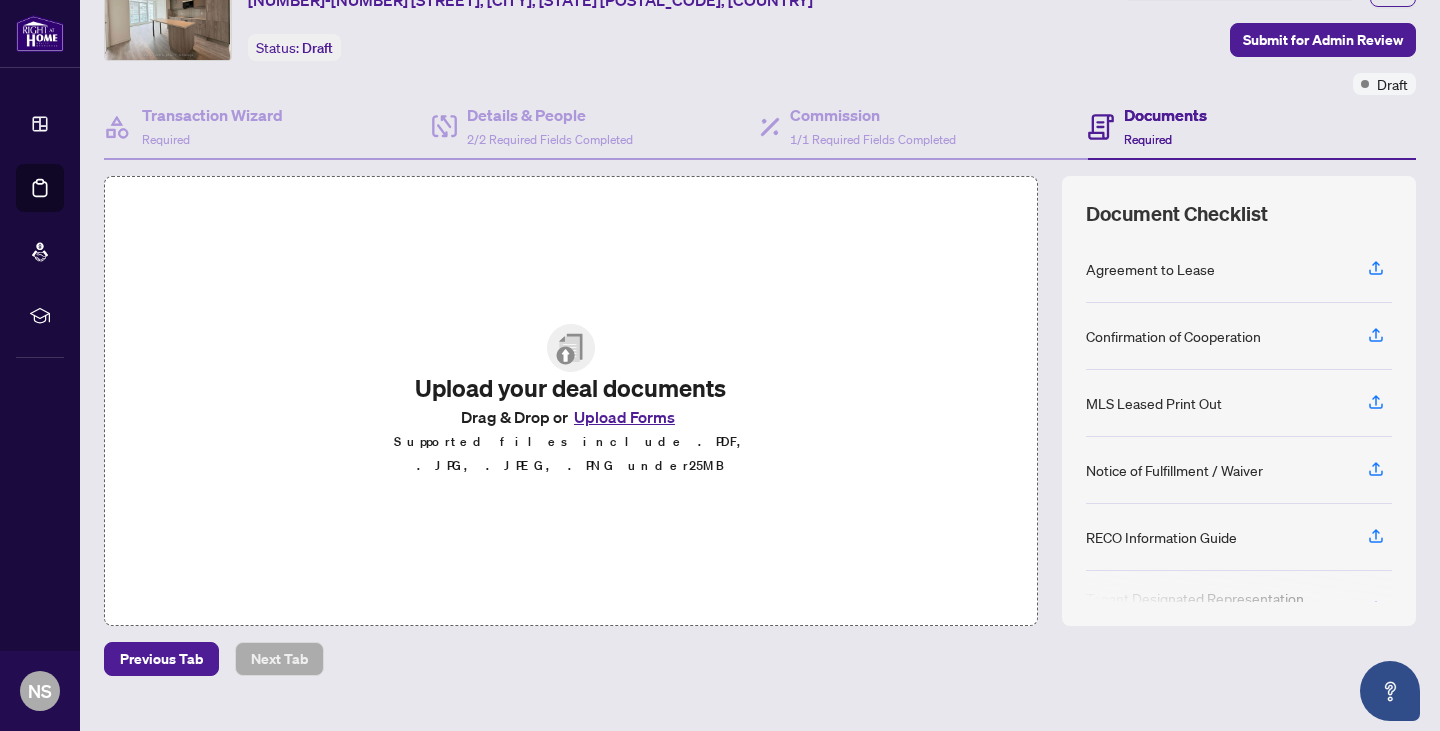 scroll, scrollTop: 100, scrollLeft: 0, axis: vertical 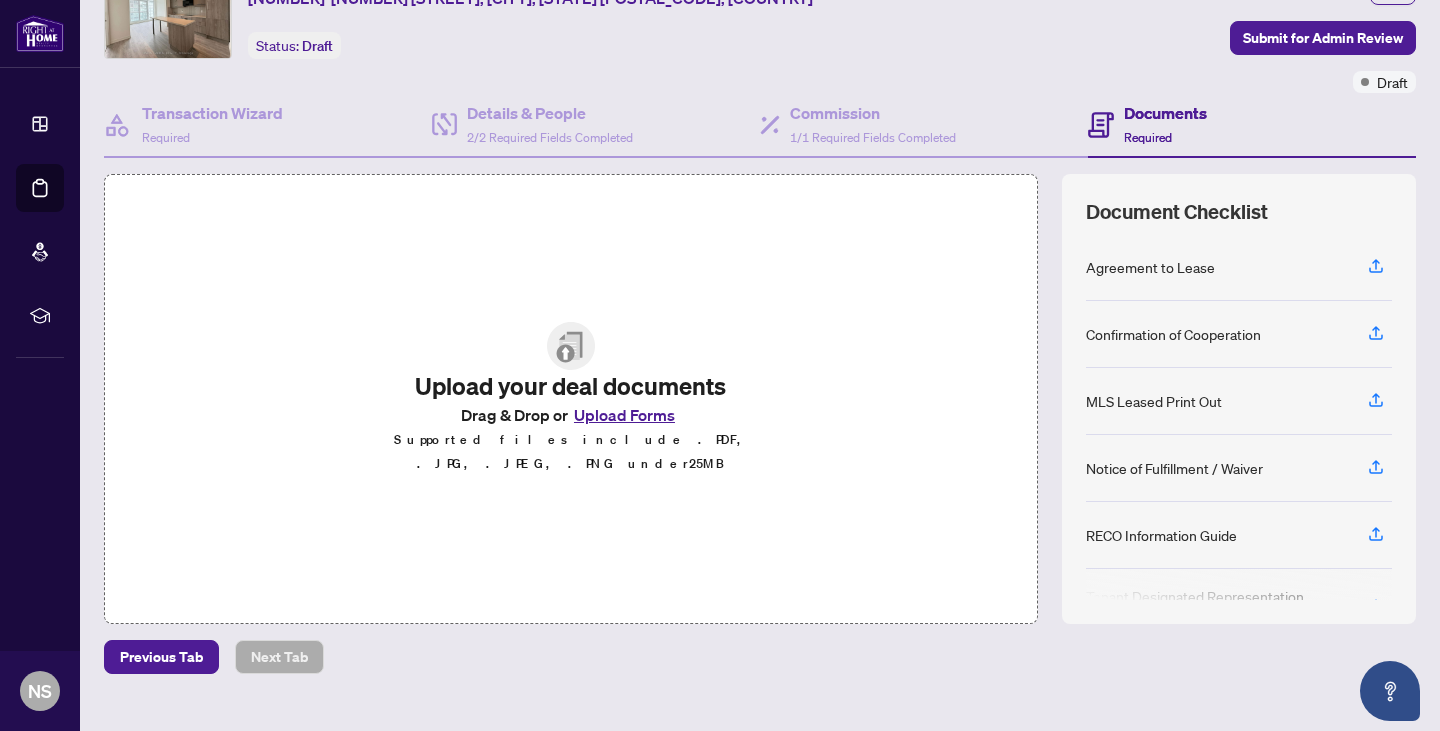 click on "Upload Forms" at bounding box center (624, 415) 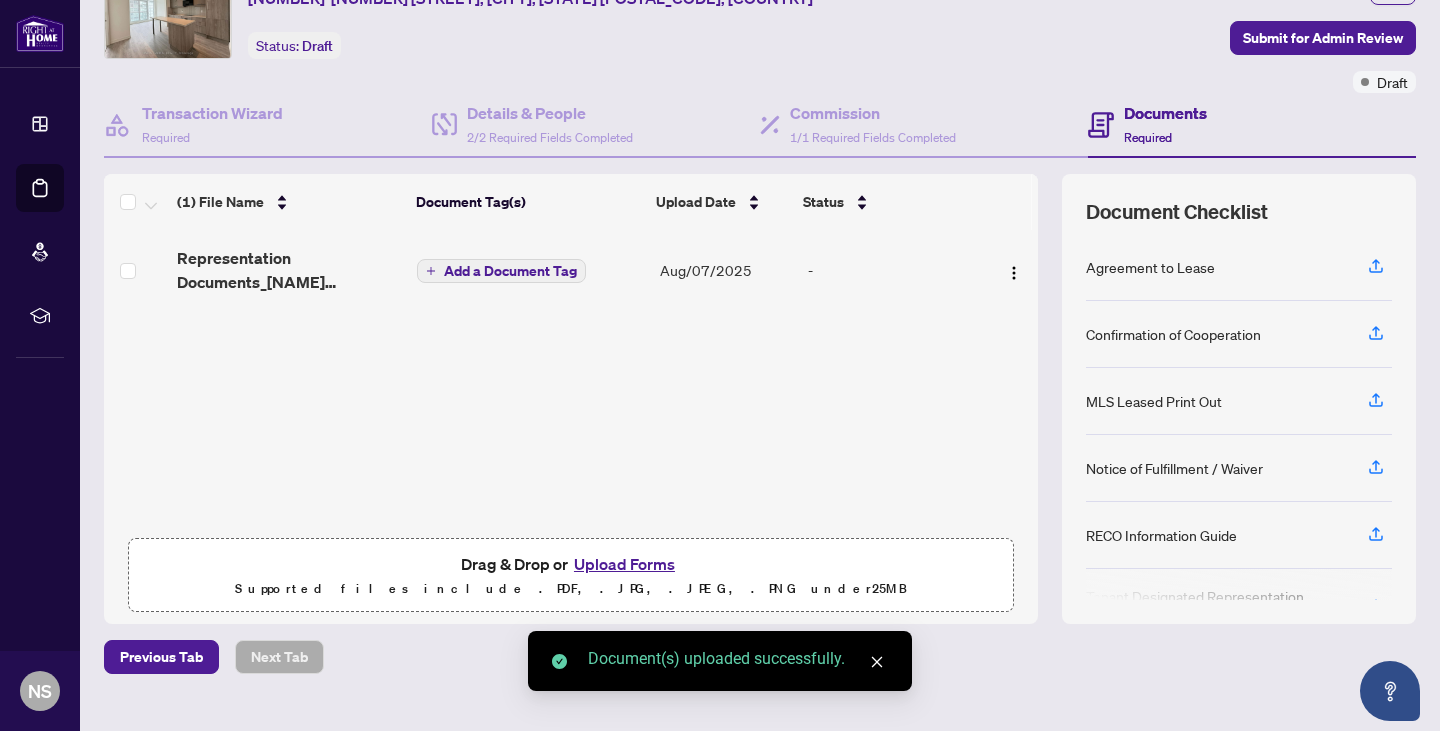 click on "Upload Forms" at bounding box center [624, 564] 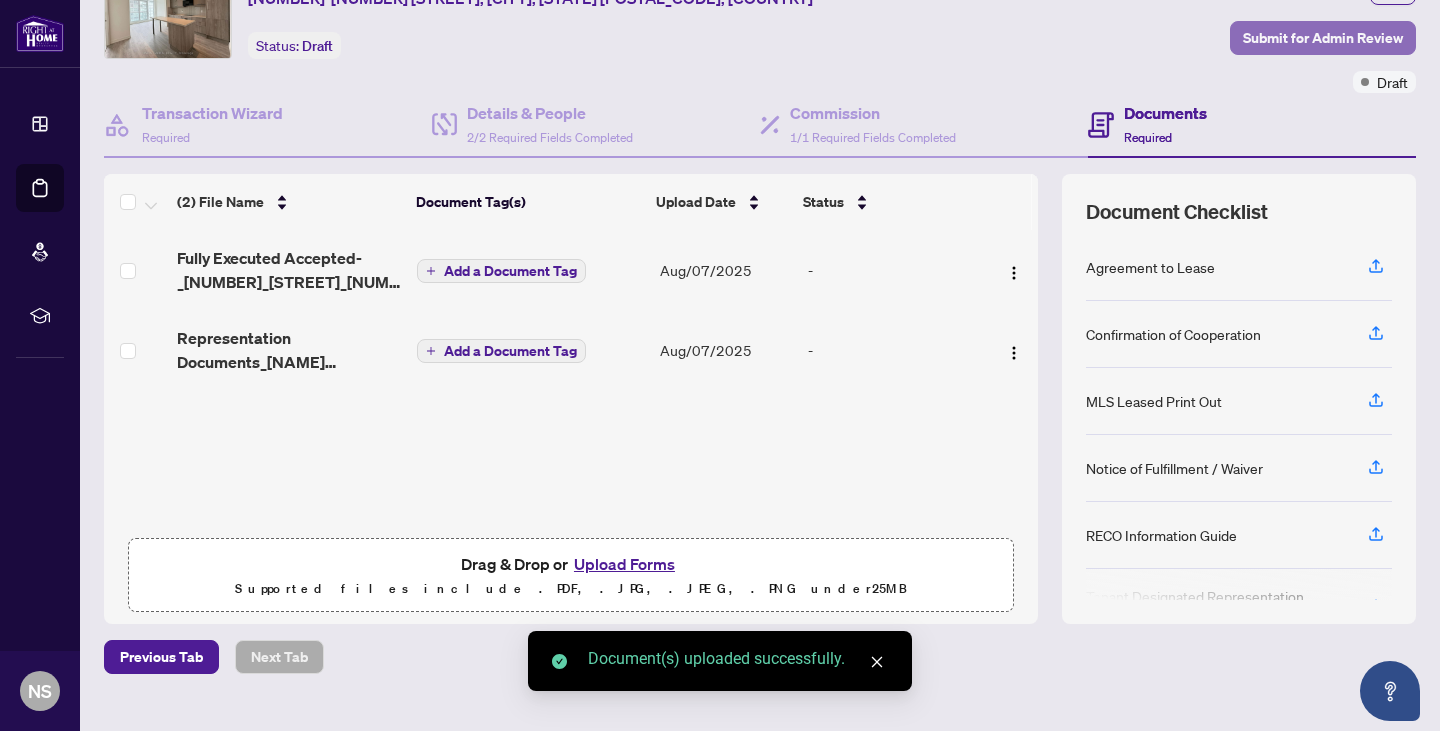 click on "Submit for Admin Review" at bounding box center [1323, 38] 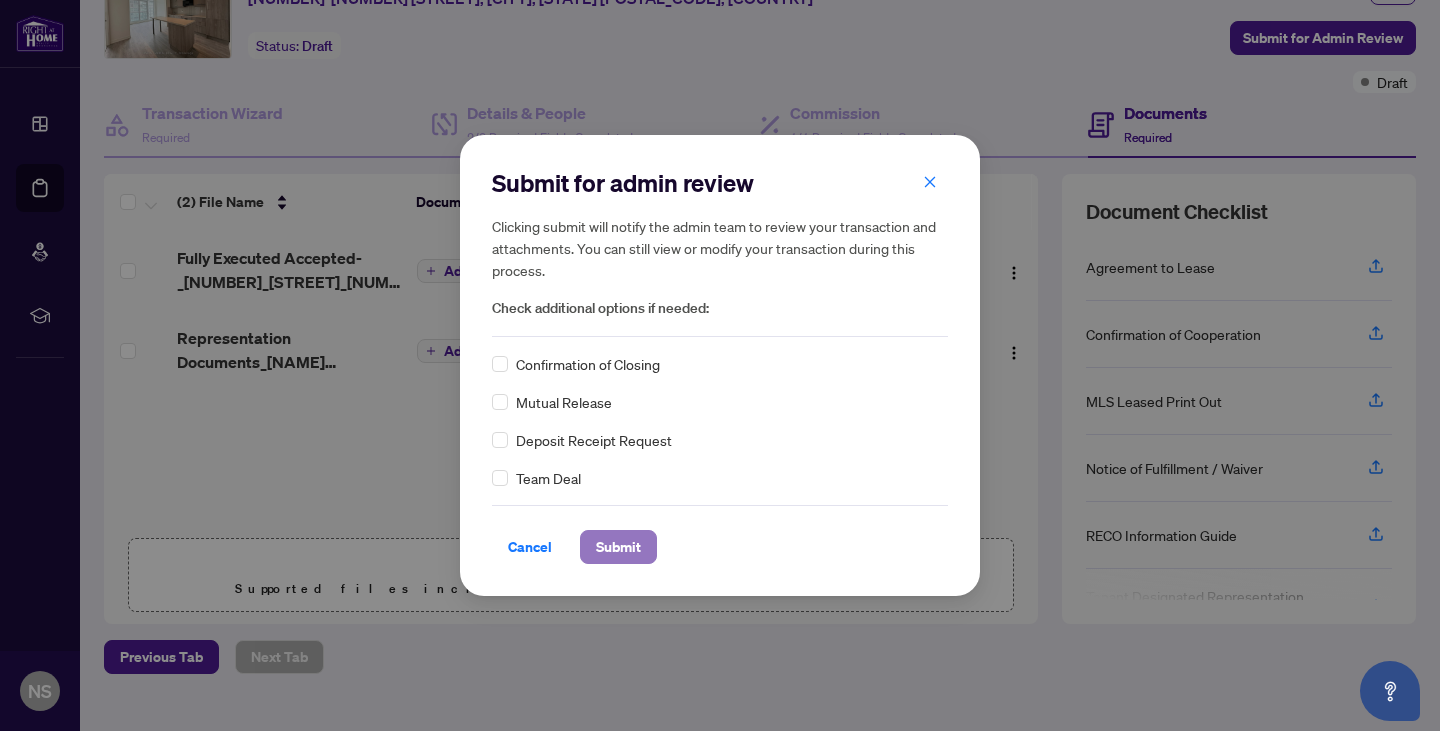click on "Submit" at bounding box center [618, 547] 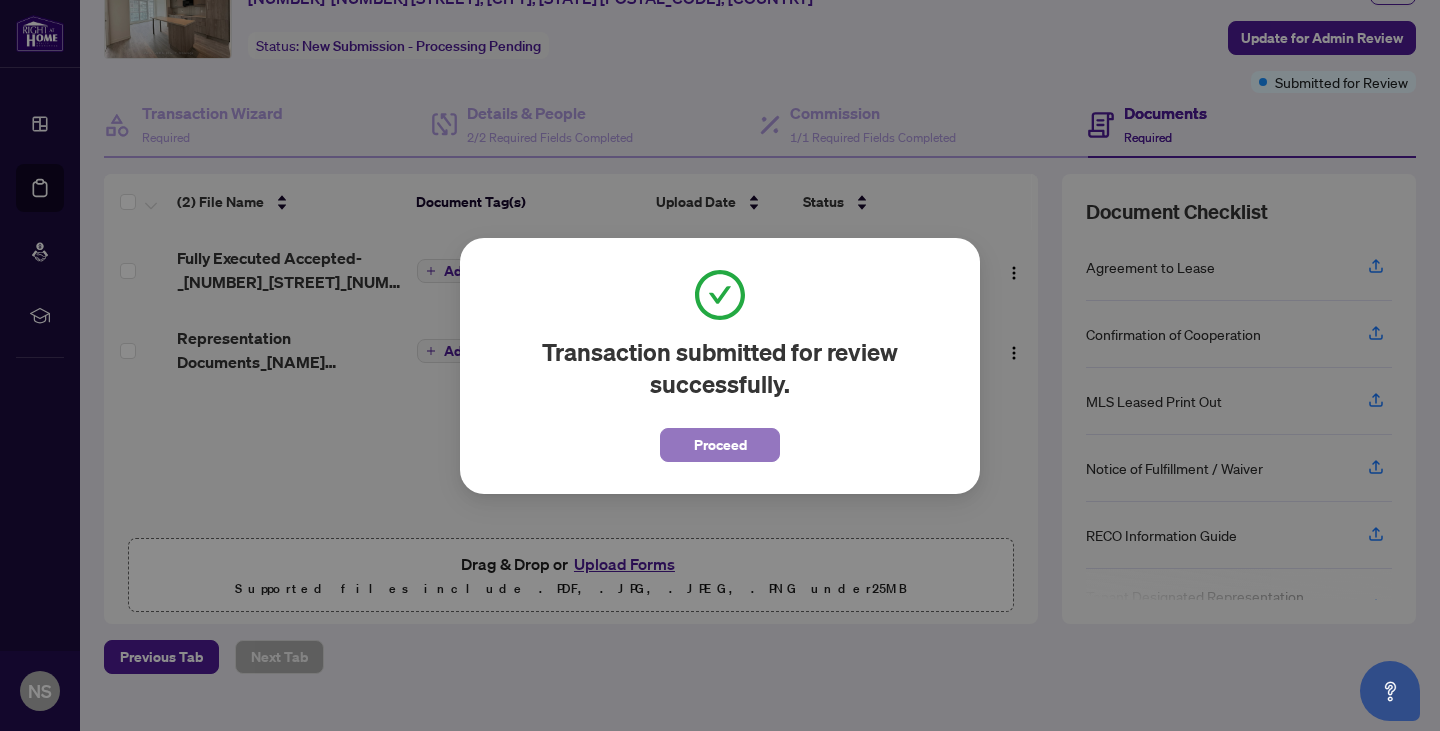 click on "Proceed" at bounding box center (720, 445) 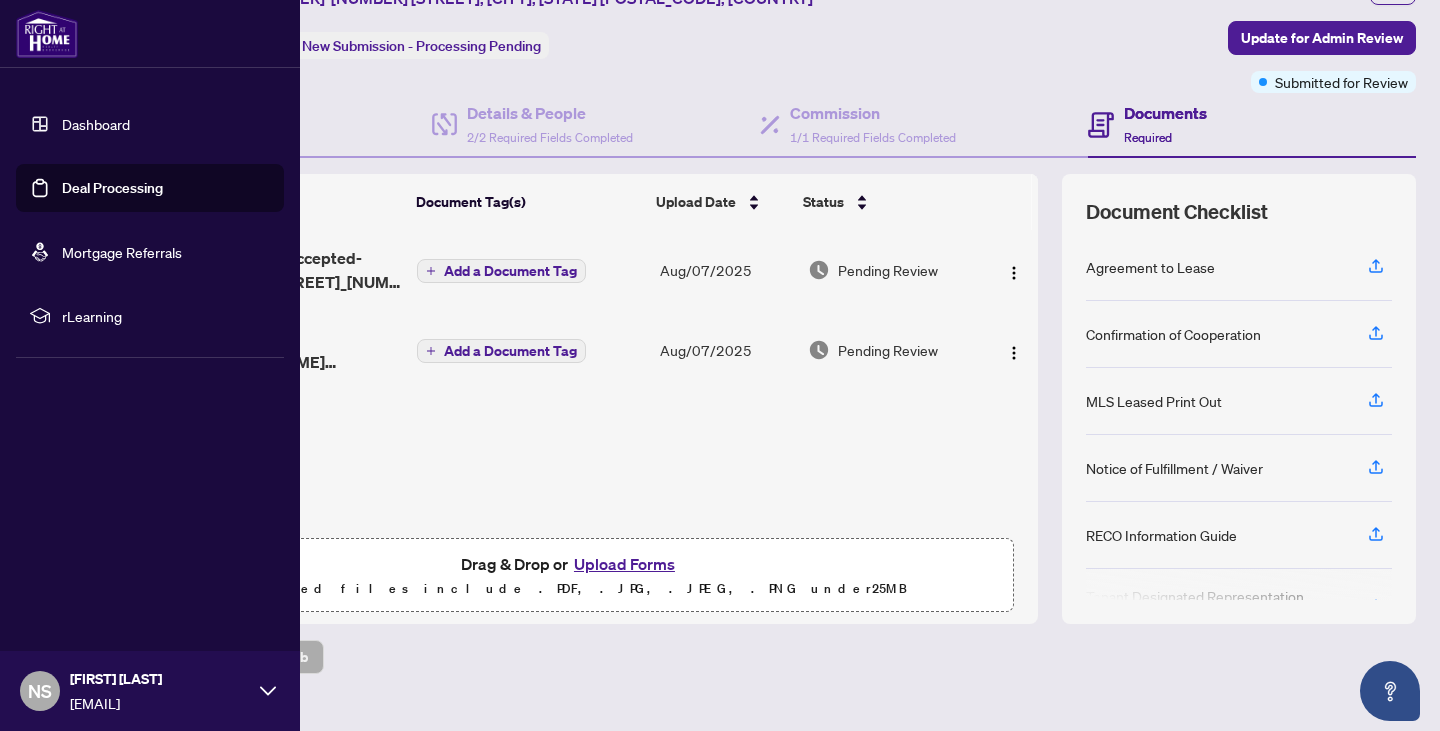 click on "Dashboard" at bounding box center (96, 124) 